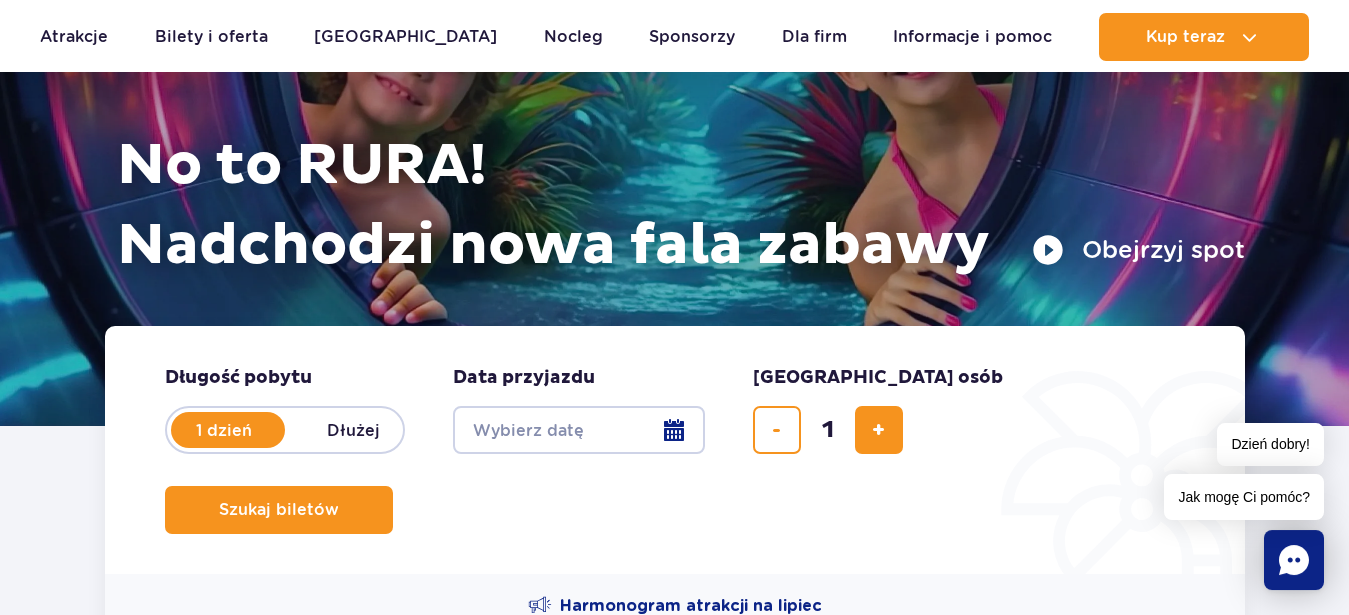 scroll, scrollTop: 204, scrollLeft: 0, axis: vertical 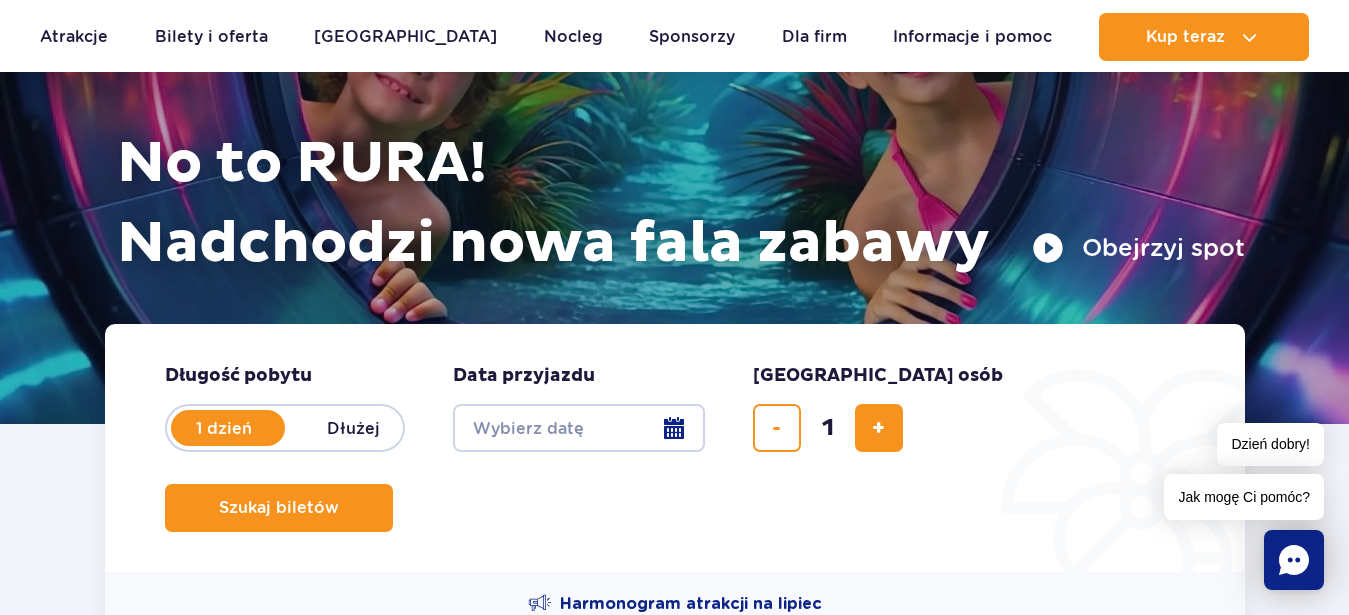 click on "Date from" at bounding box center (579, 428) 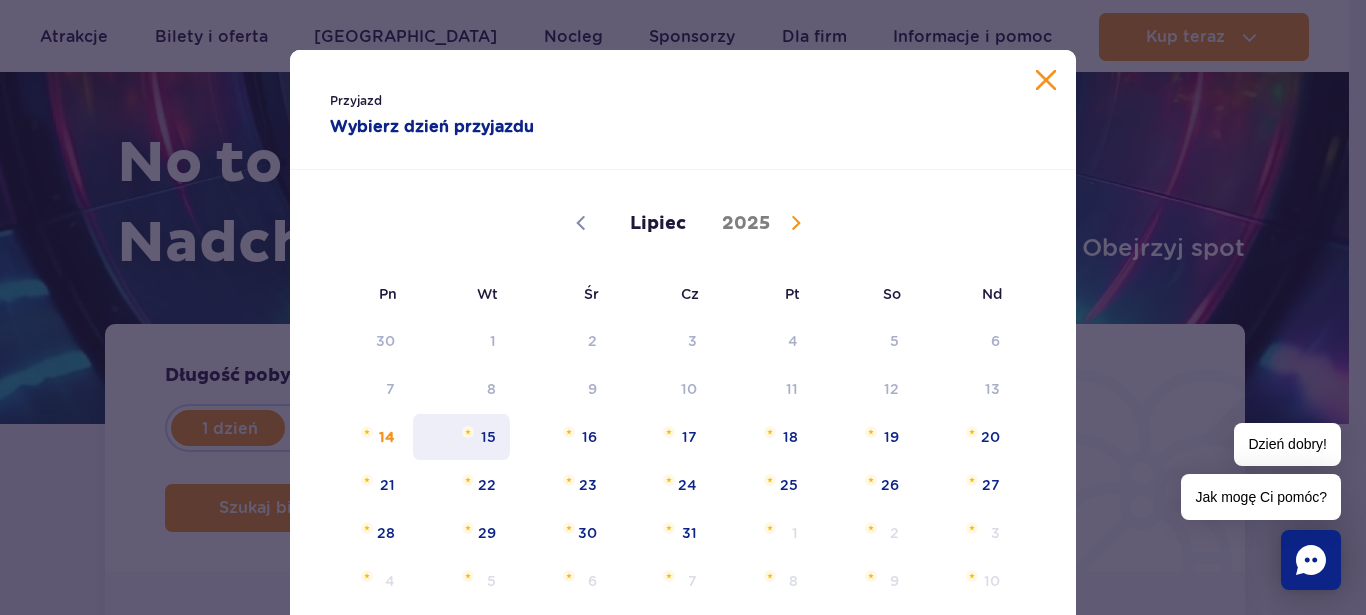 click on "15" at bounding box center [461, 437] 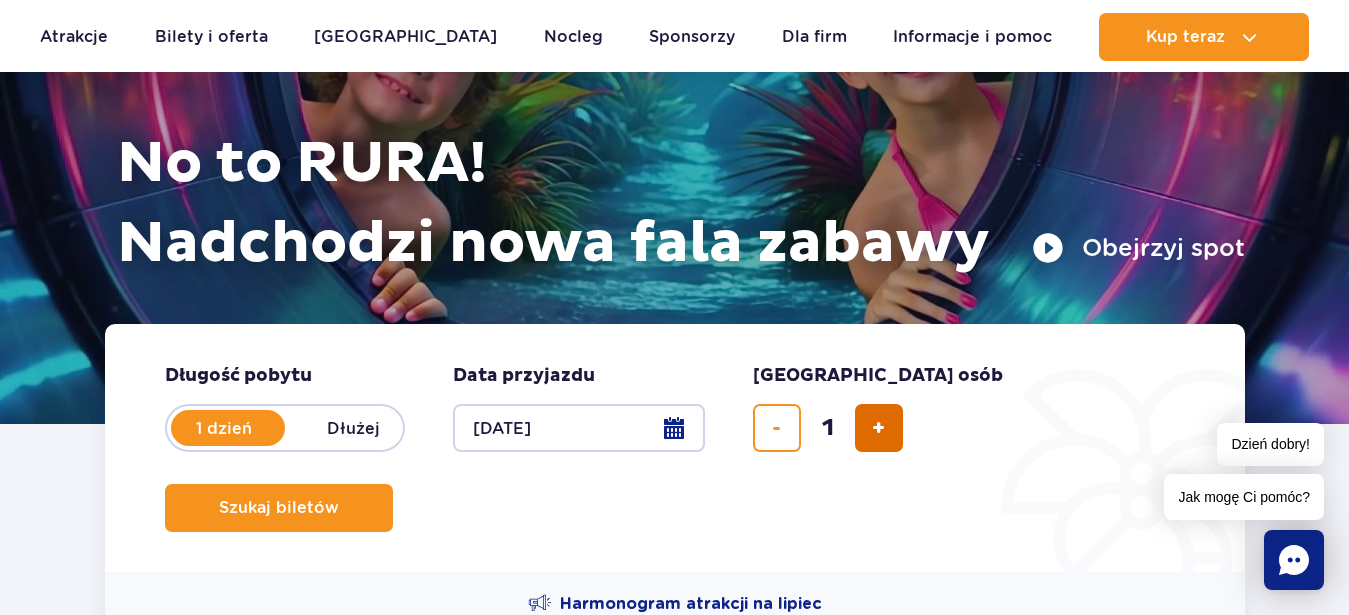 click at bounding box center [878, 428] 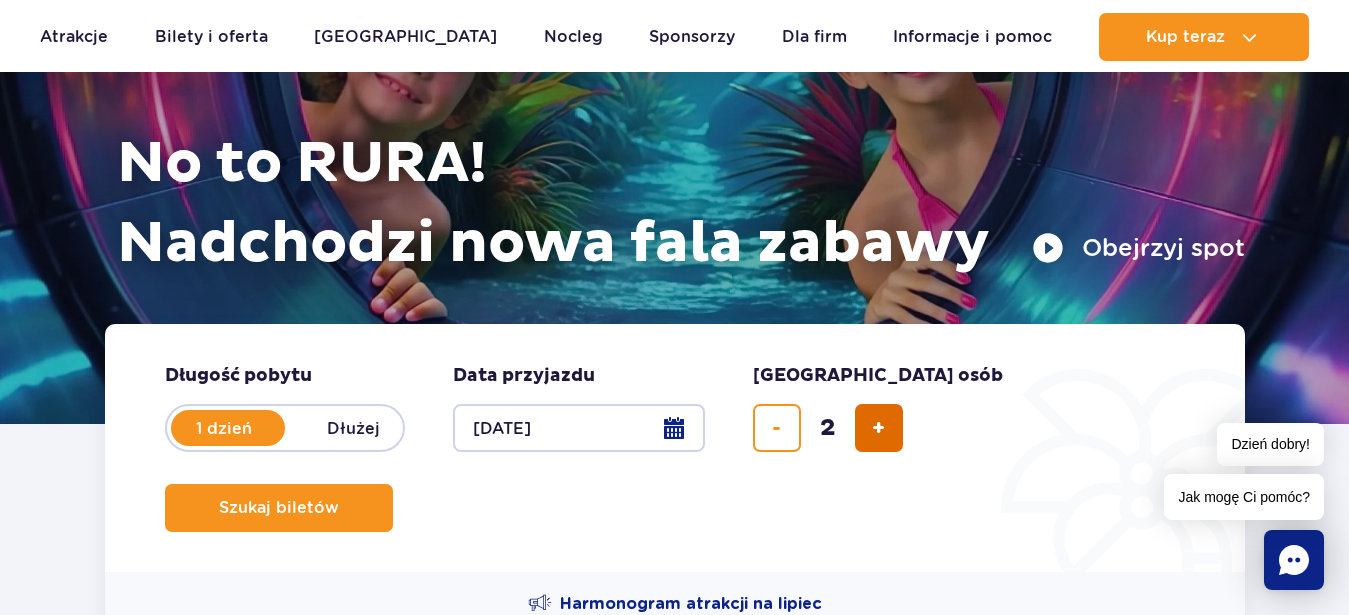 click at bounding box center [878, 428] 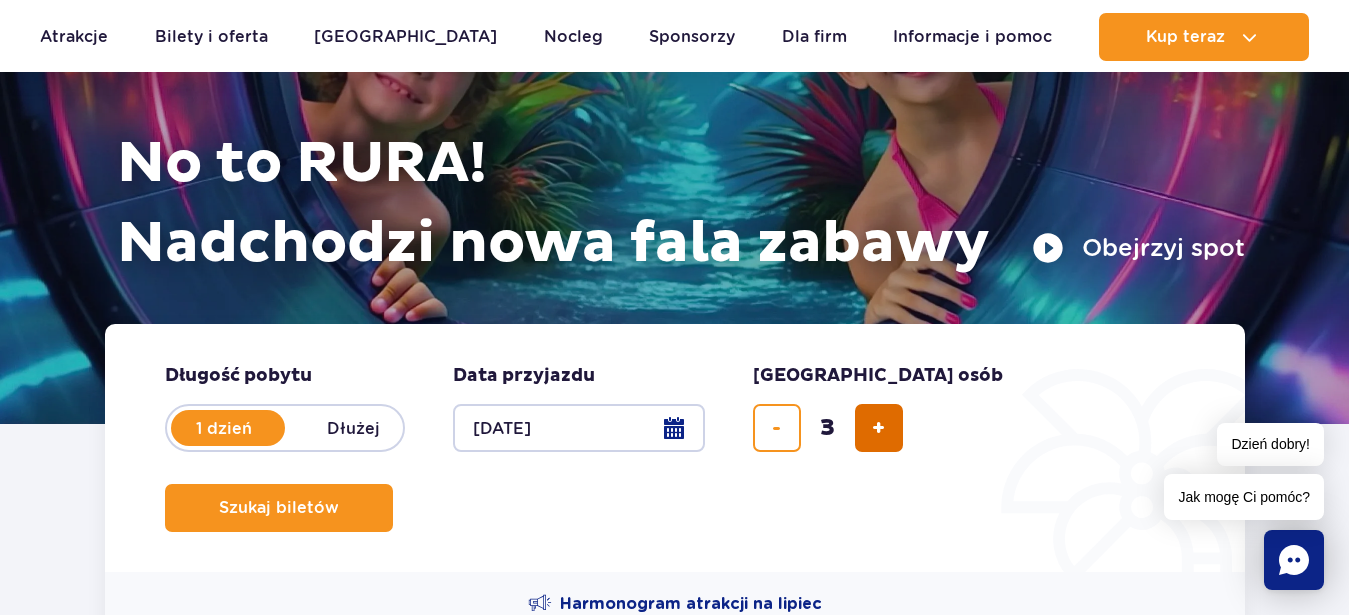 click at bounding box center (878, 428) 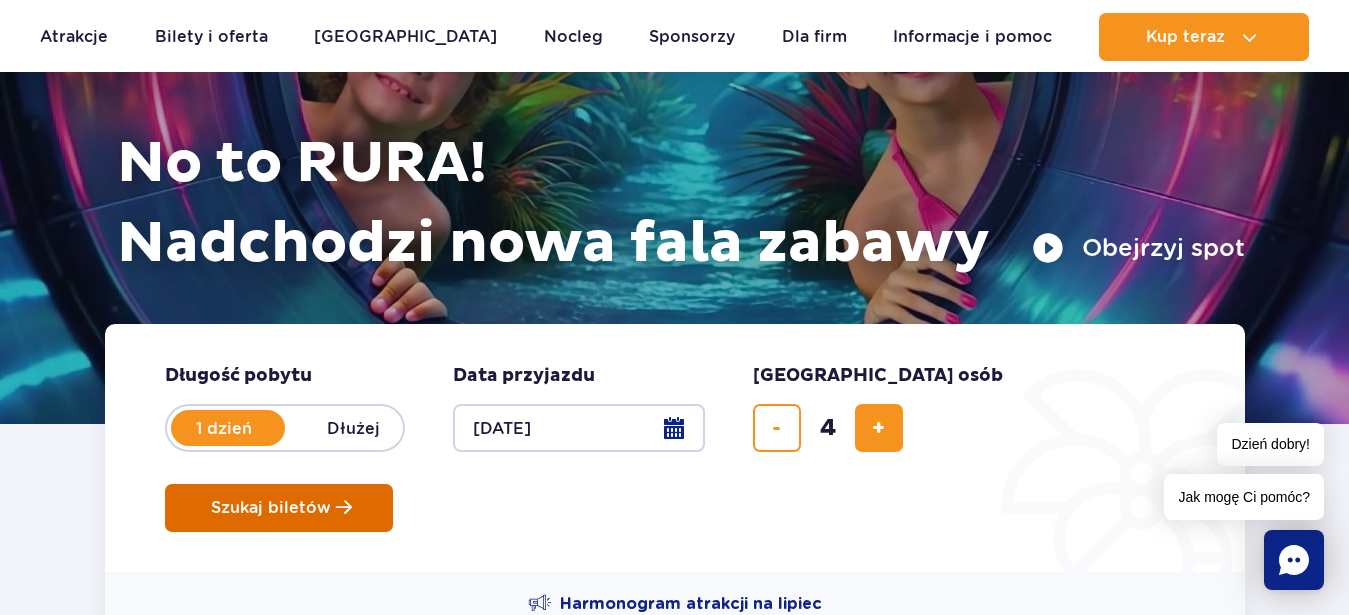 click on "Szukaj biletów" at bounding box center [271, 508] 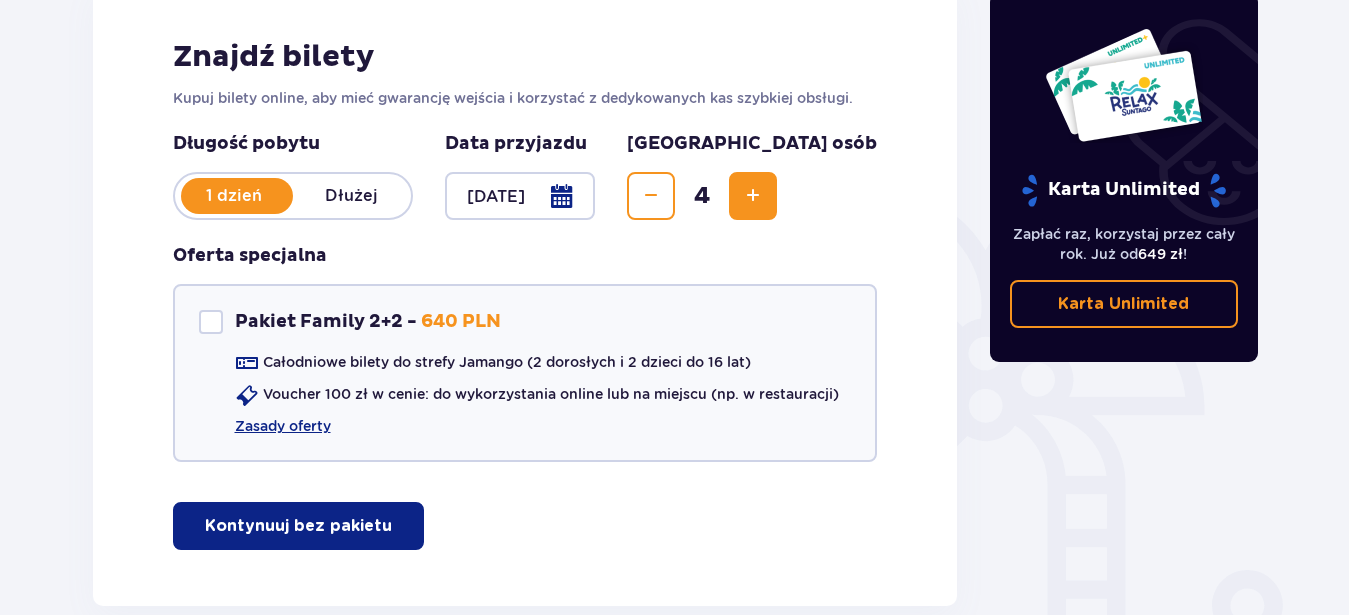 scroll, scrollTop: 306, scrollLeft: 0, axis: vertical 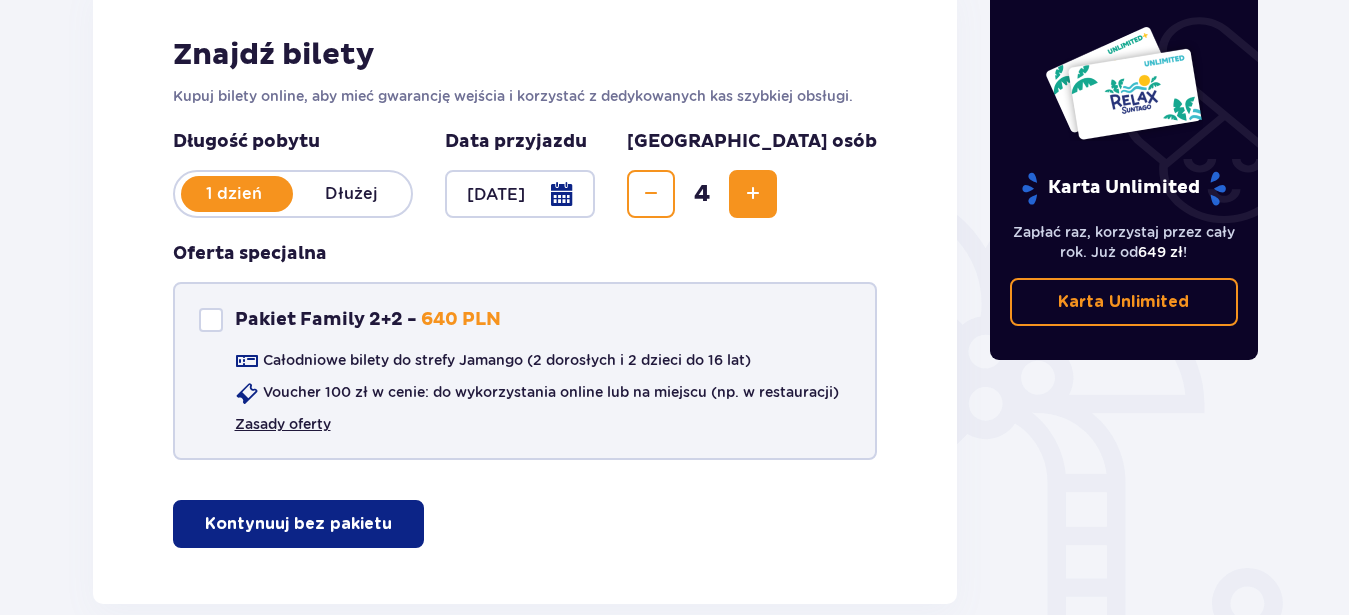 click on "Zasady oferty" at bounding box center [283, 424] 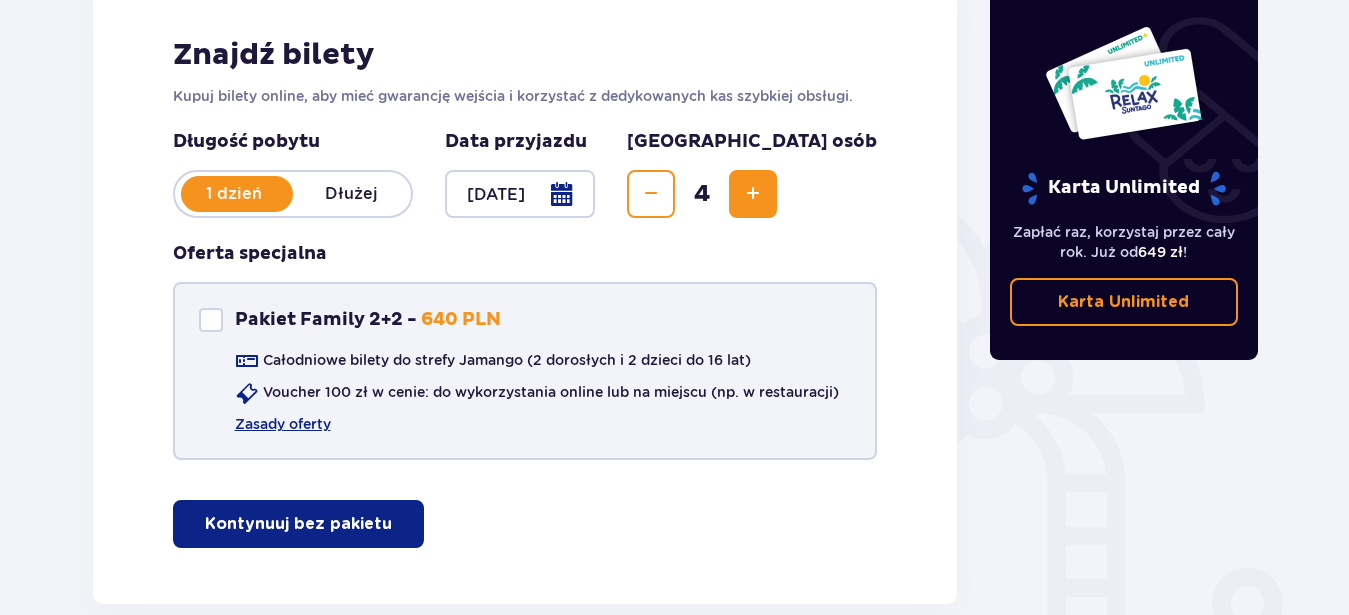 click at bounding box center (211, 320) 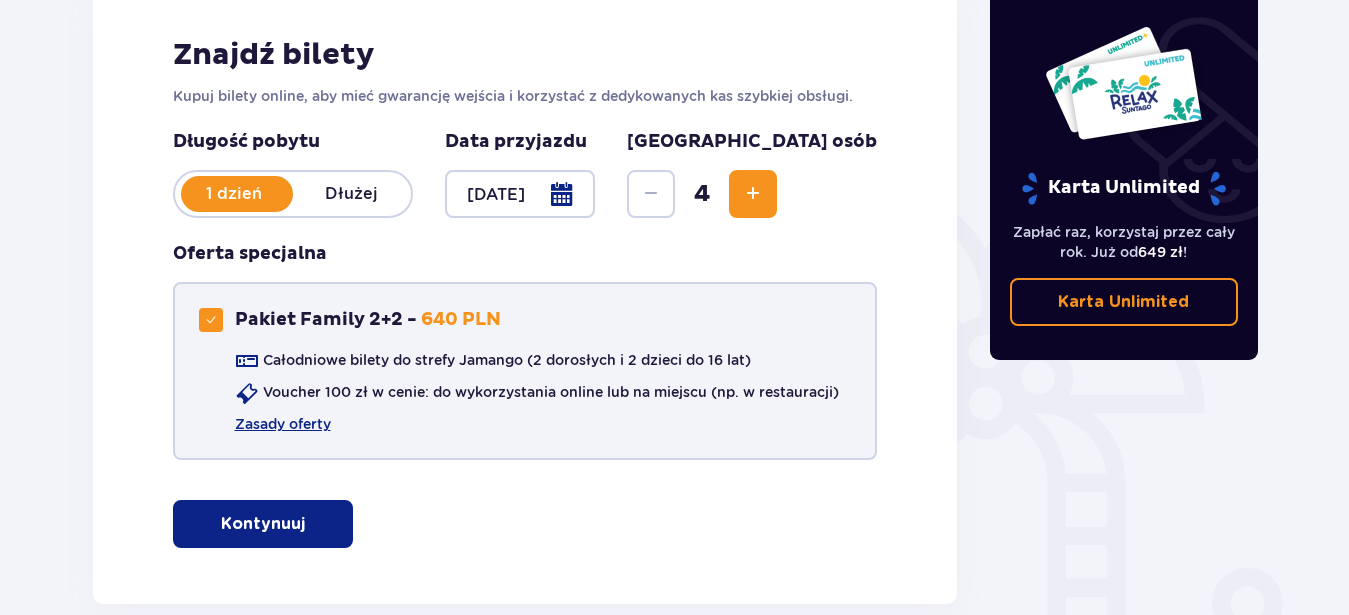checkbox on "true" 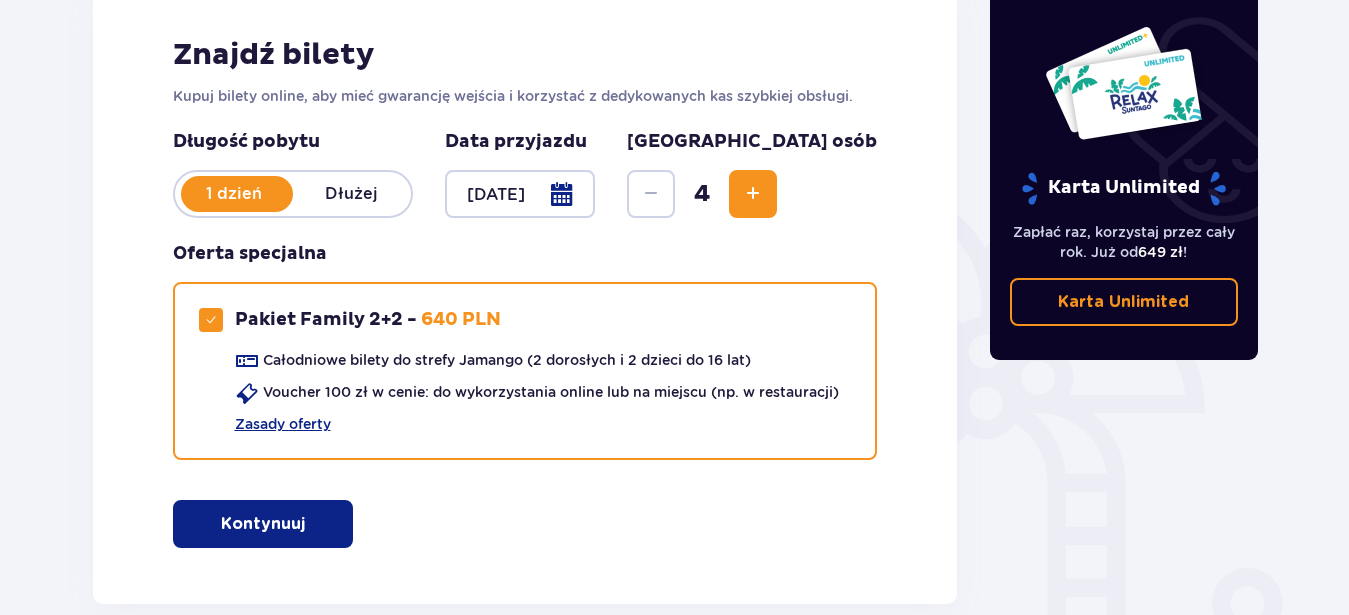 click on "Kontynuuj" at bounding box center (263, 524) 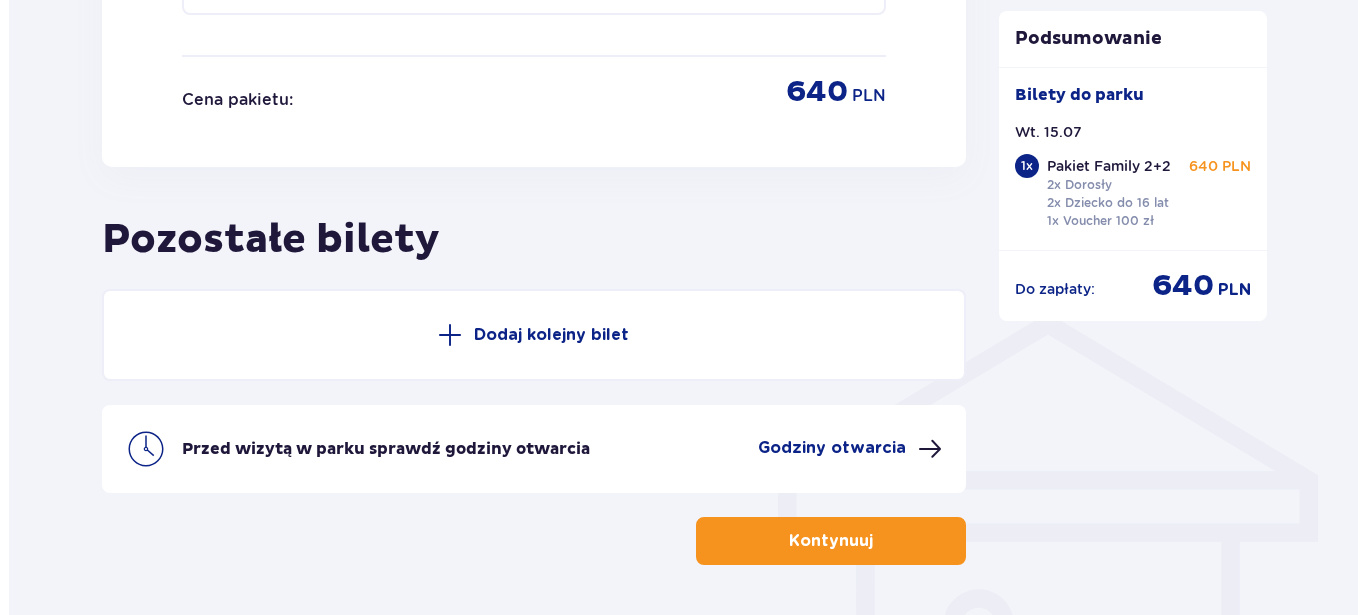 scroll, scrollTop: 1318, scrollLeft: 0, axis: vertical 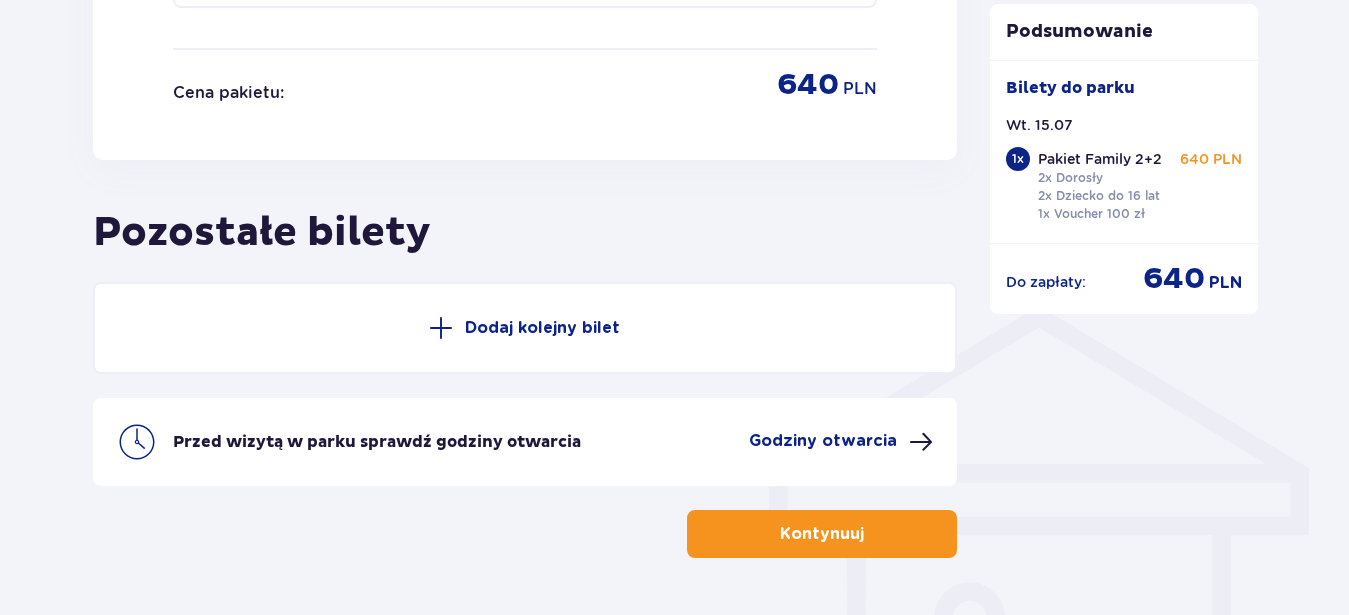 click on "Godziny otwarcia" at bounding box center [823, 441] 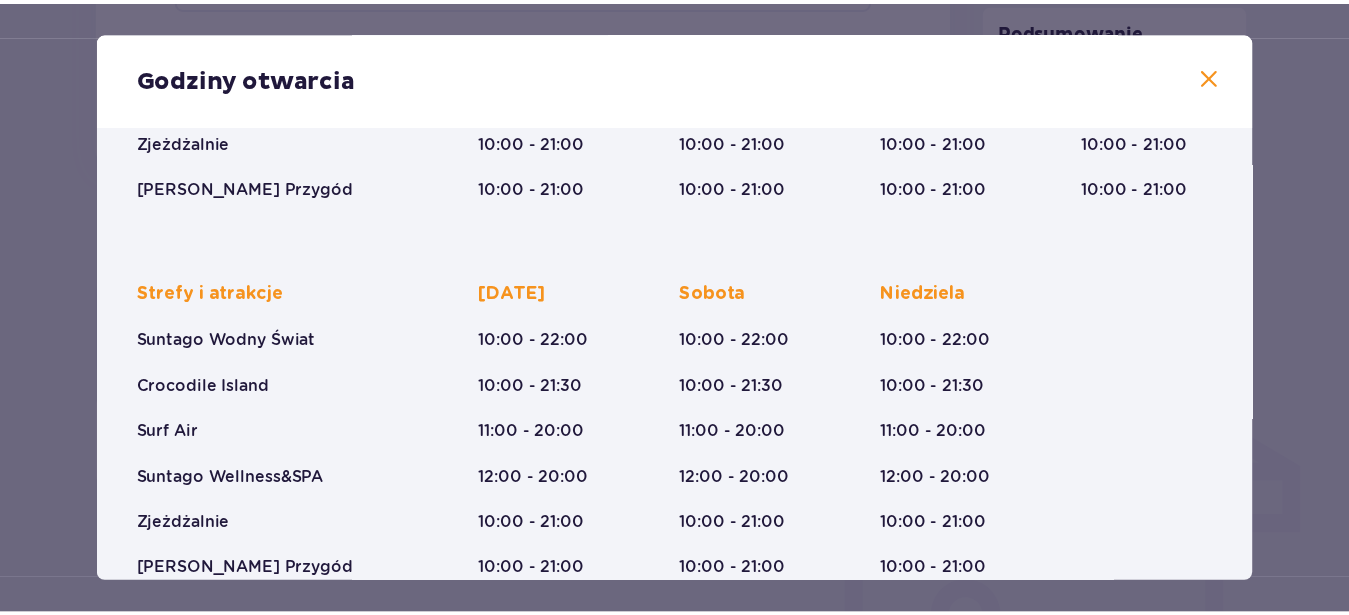 scroll, scrollTop: 423, scrollLeft: 0, axis: vertical 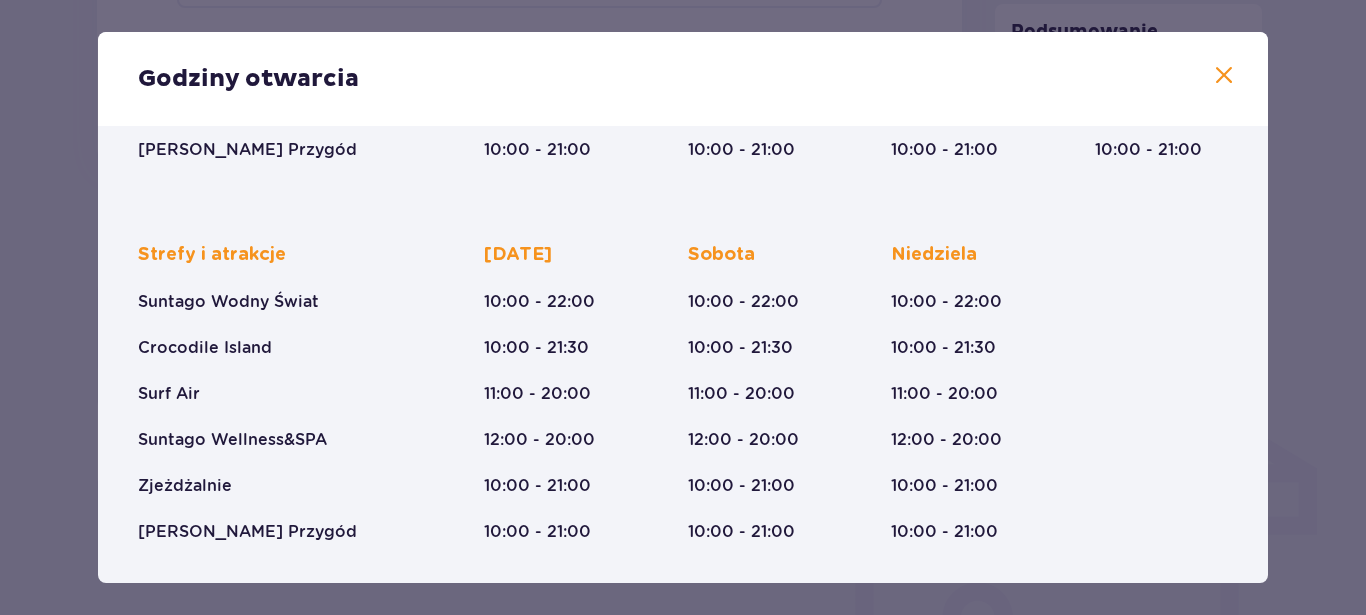 click at bounding box center (1224, 76) 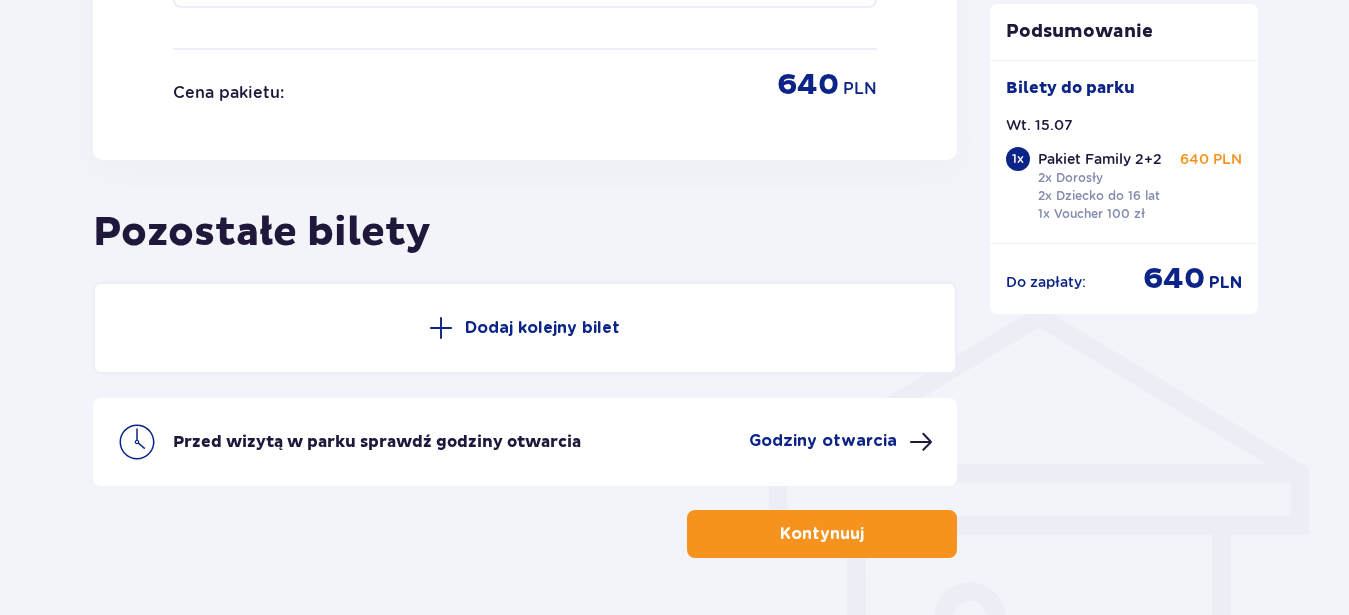 click on "Dodaj kolejny bilet" at bounding box center [525, 328] 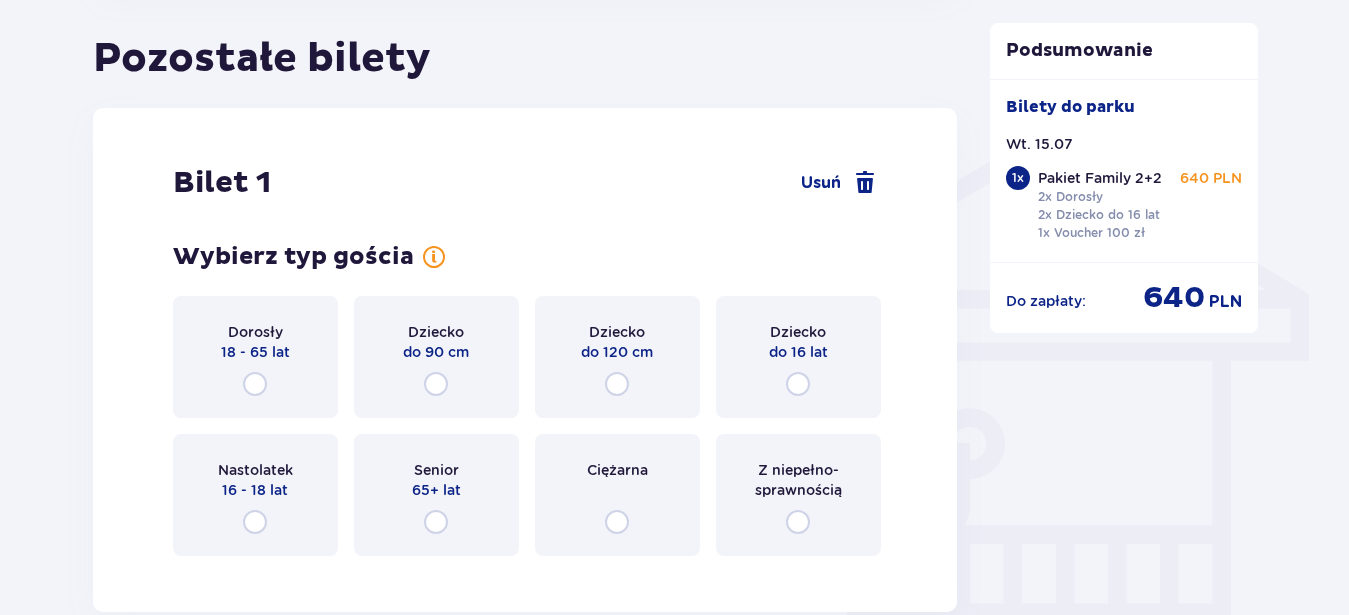 scroll, scrollTop: 1501, scrollLeft: 0, axis: vertical 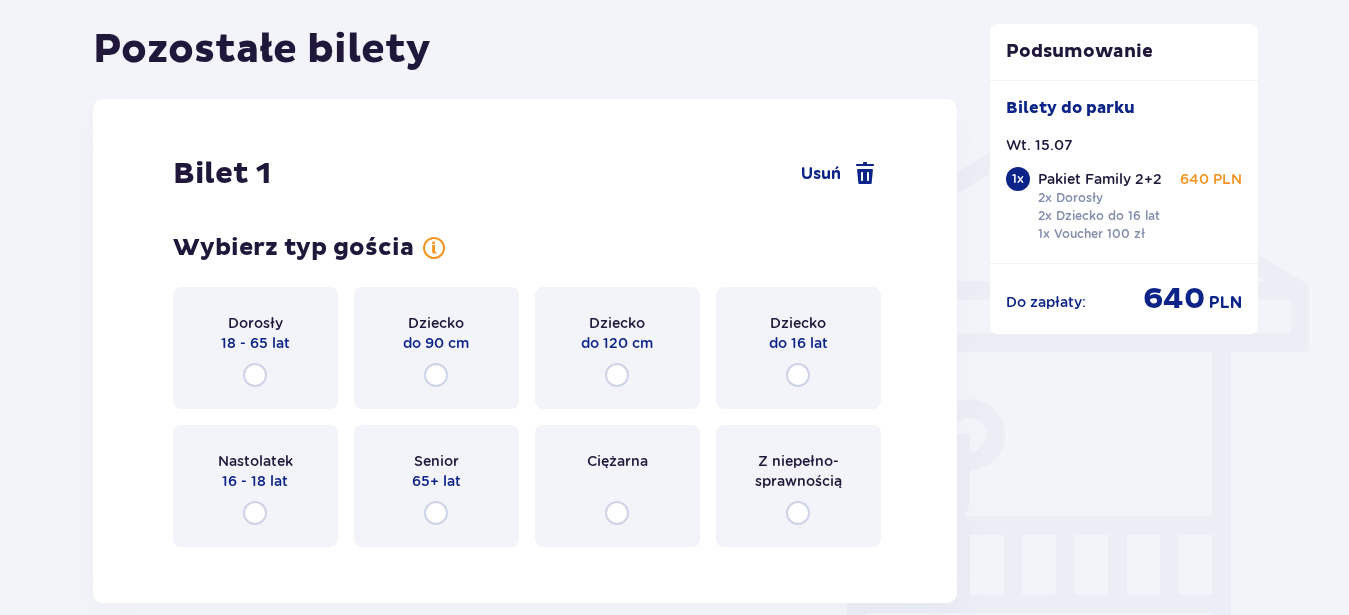 click on "Bilet   1 Usuń" at bounding box center (525, 174) 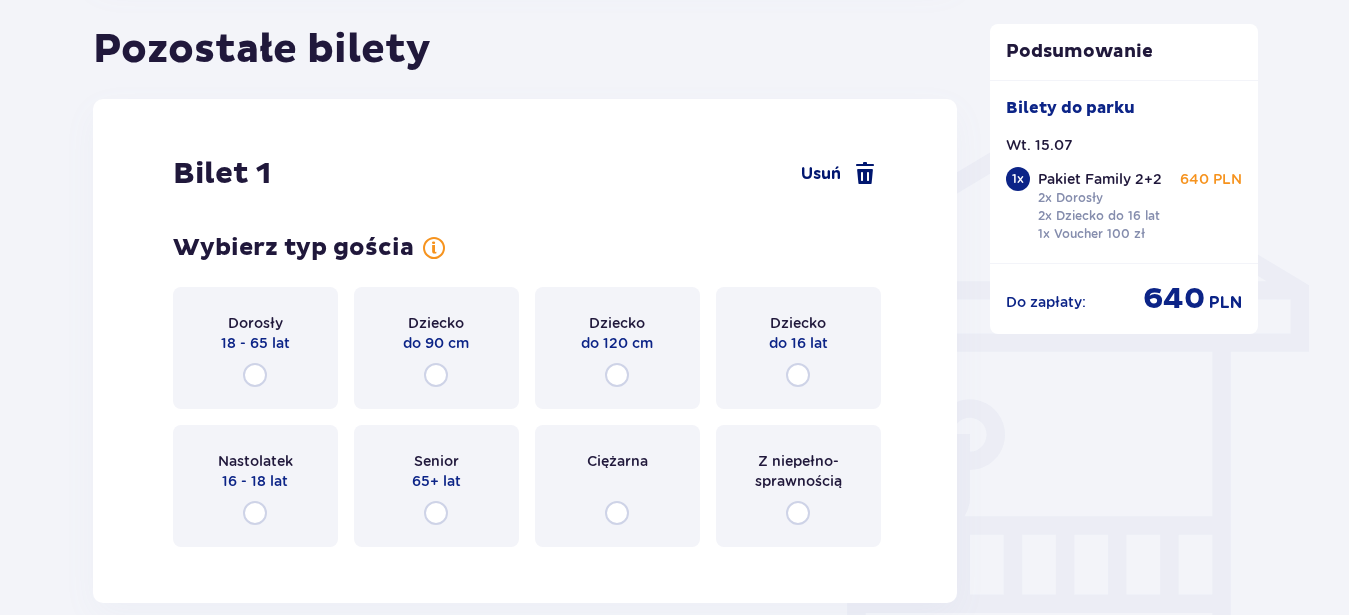 click at bounding box center (865, 174) 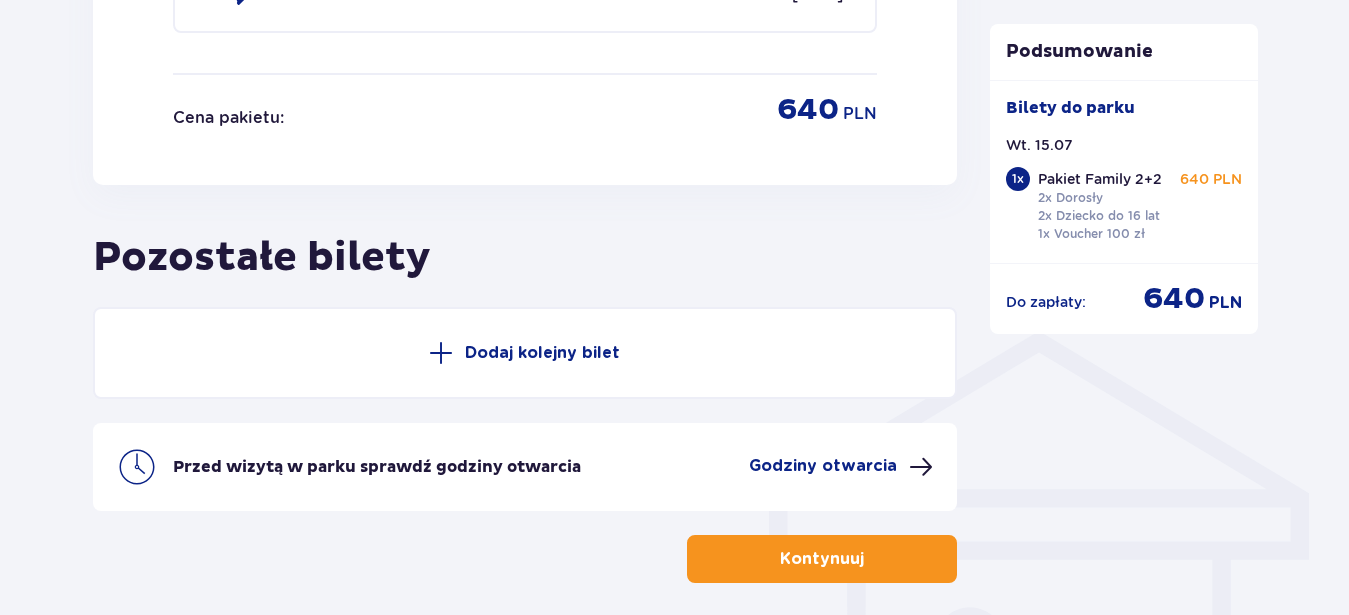 scroll, scrollTop: 1381, scrollLeft: 0, axis: vertical 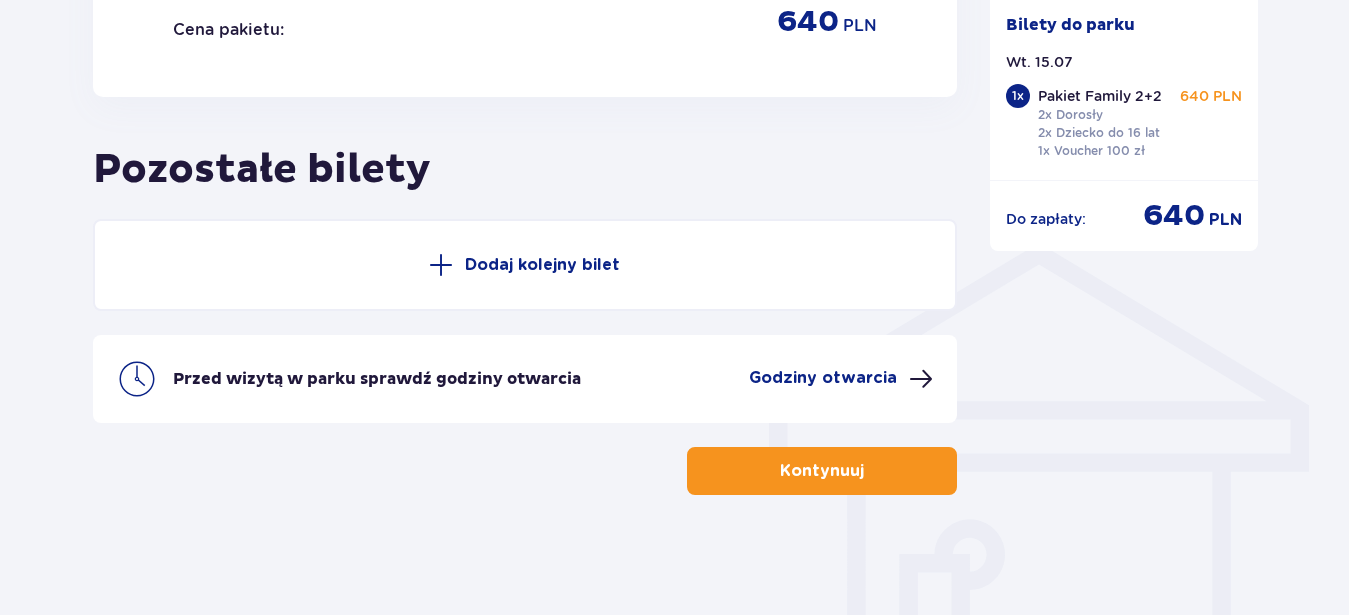 click on "Kontynuuj" at bounding box center [822, 471] 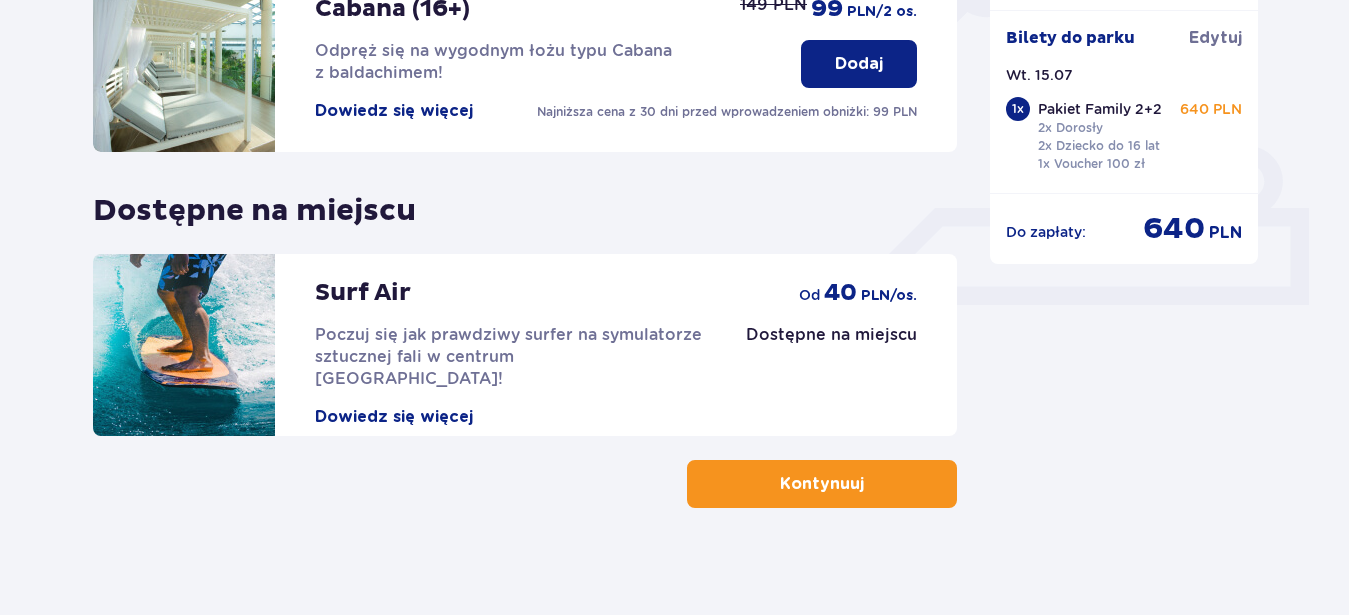scroll, scrollTop: 741, scrollLeft: 0, axis: vertical 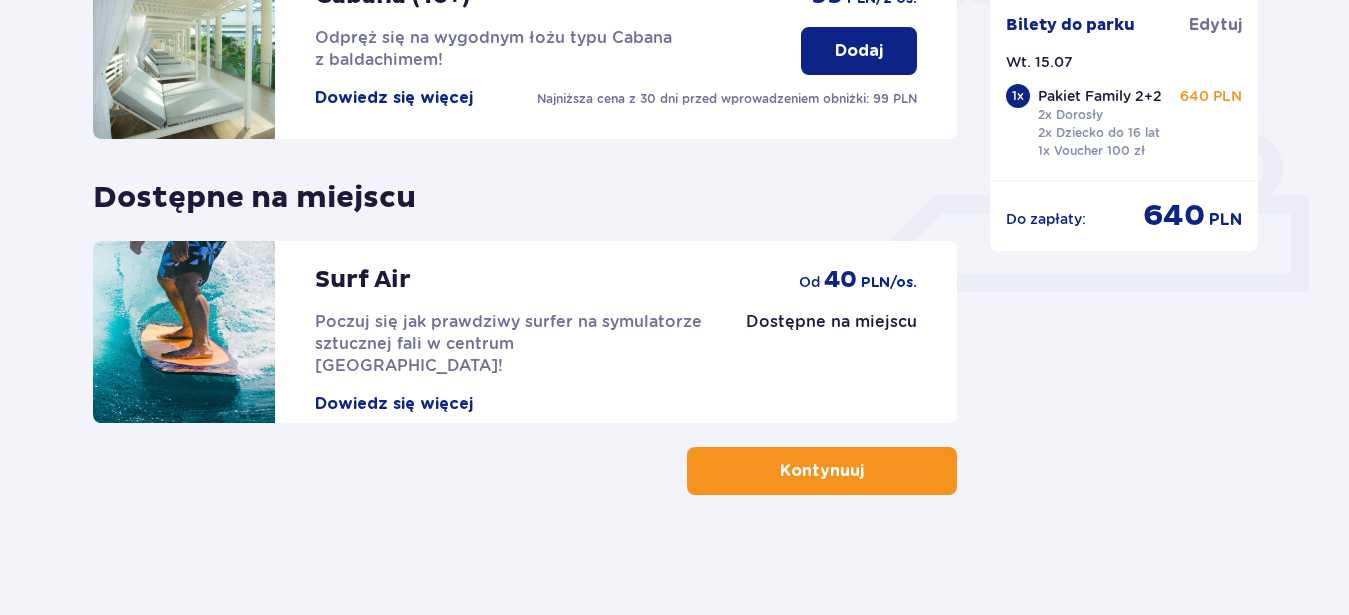 click on "Dowiedz się więcej" at bounding box center [394, 404] 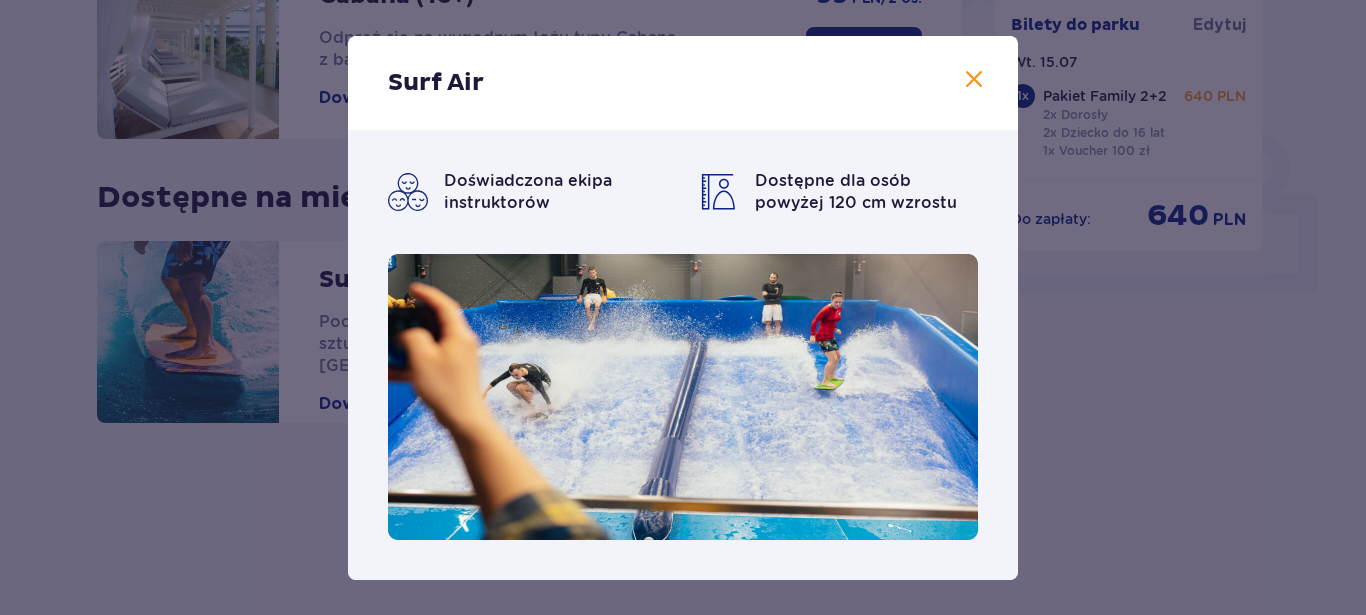 click at bounding box center [974, 80] 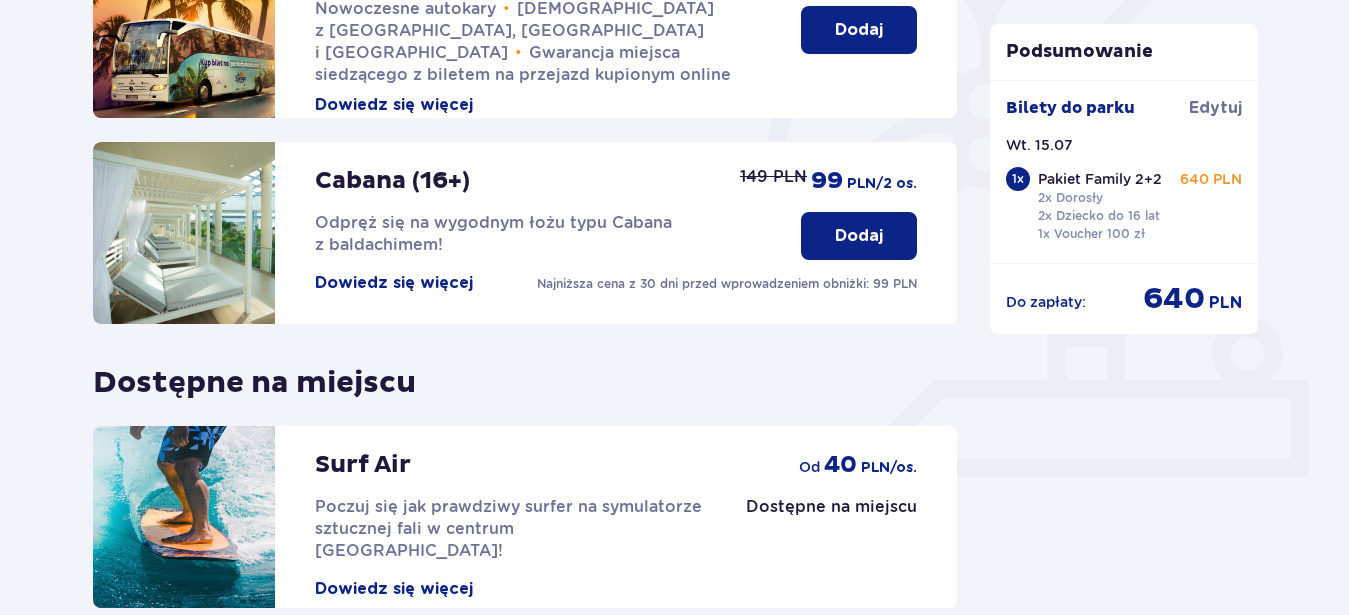 scroll, scrollTop: 741, scrollLeft: 0, axis: vertical 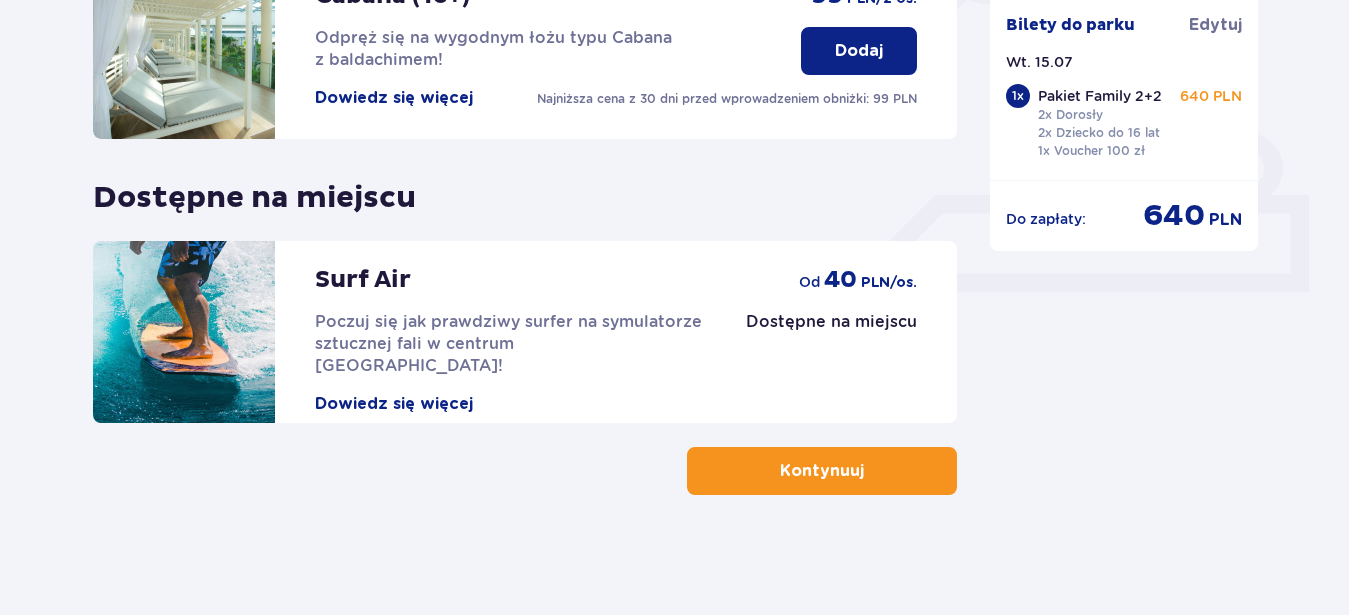 click on "Kontynuuj" at bounding box center (822, 471) 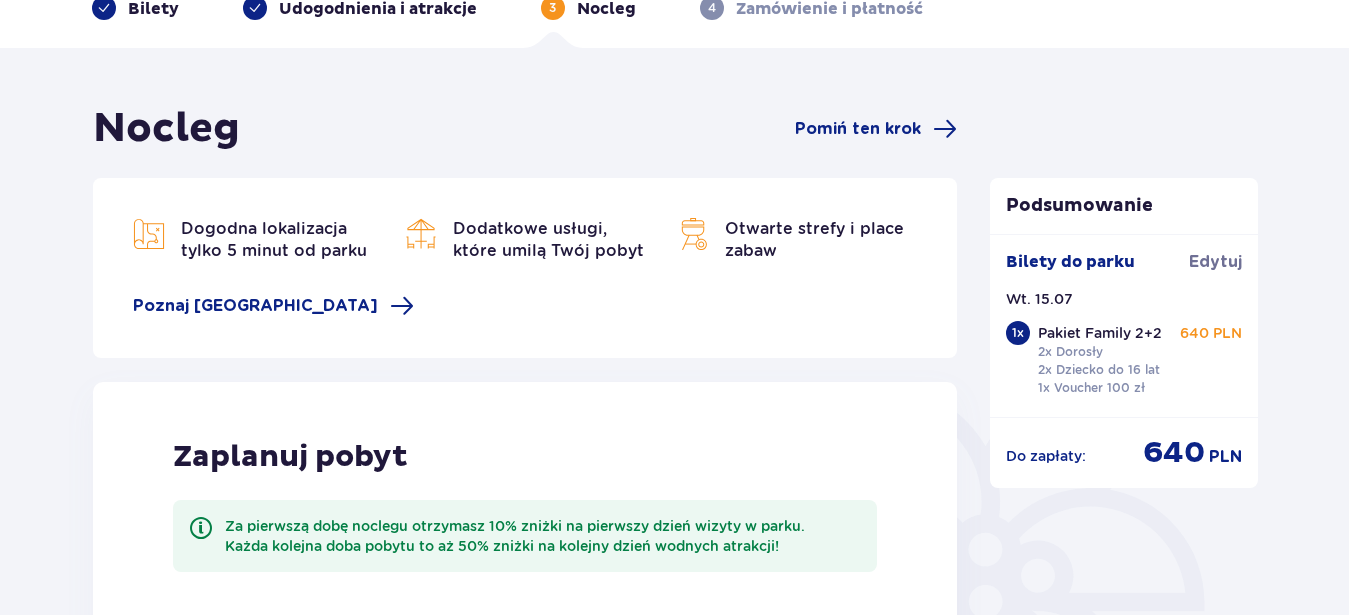 scroll, scrollTop: 0, scrollLeft: 0, axis: both 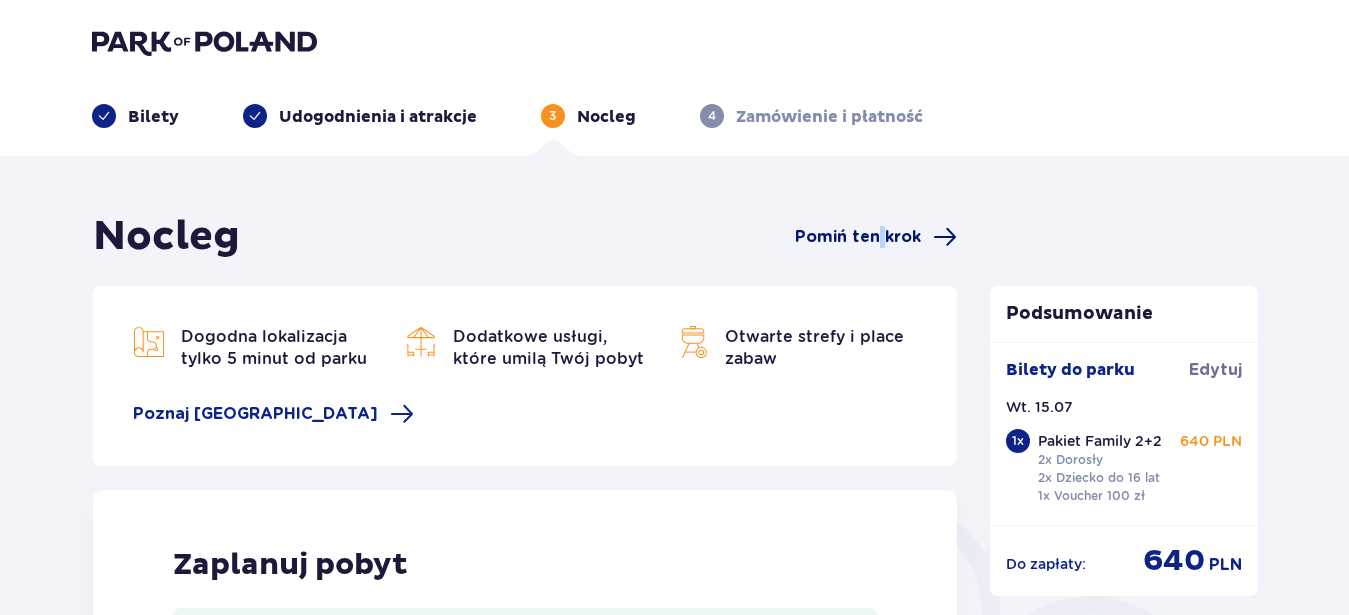 click on "Pomiń ten krok" at bounding box center (858, 237) 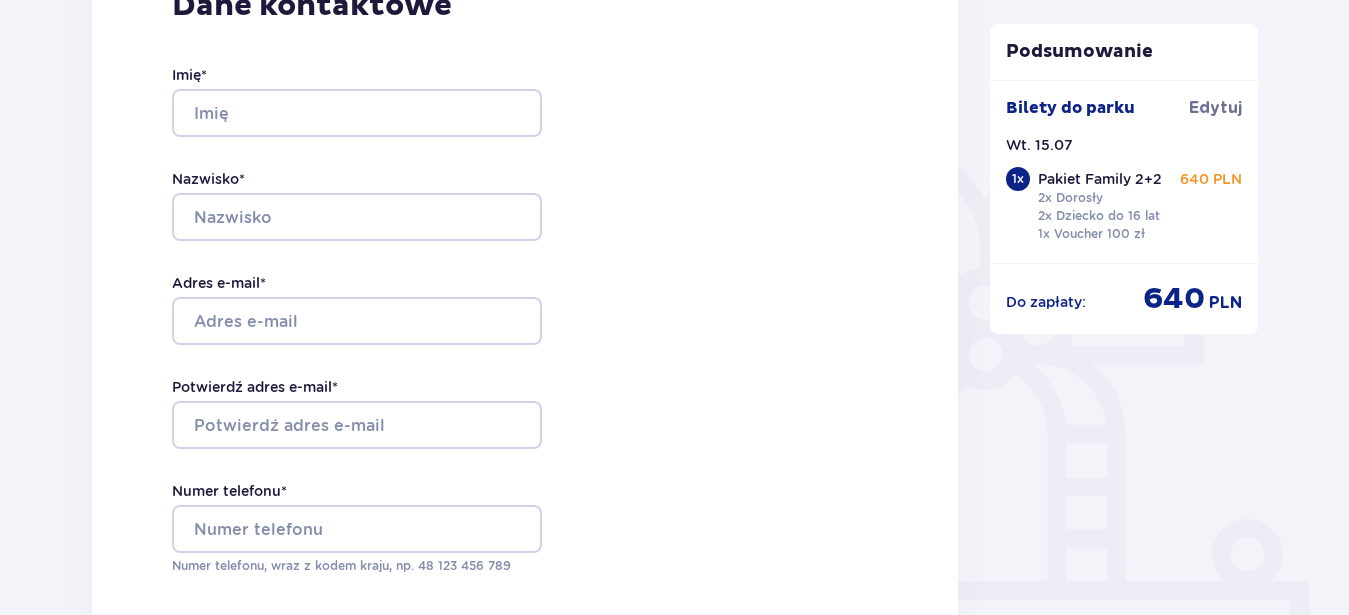 scroll, scrollTop: 306, scrollLeft: 0, axis: vertical 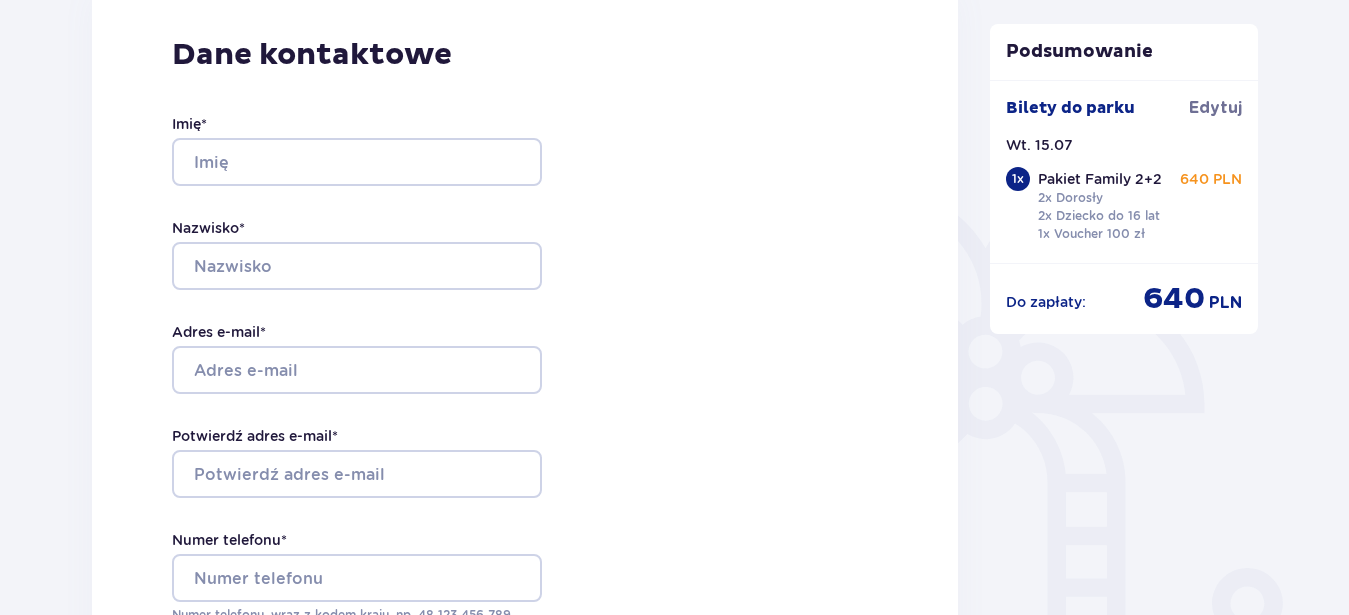 click on "Imię *" at bounding box center (357, 150) 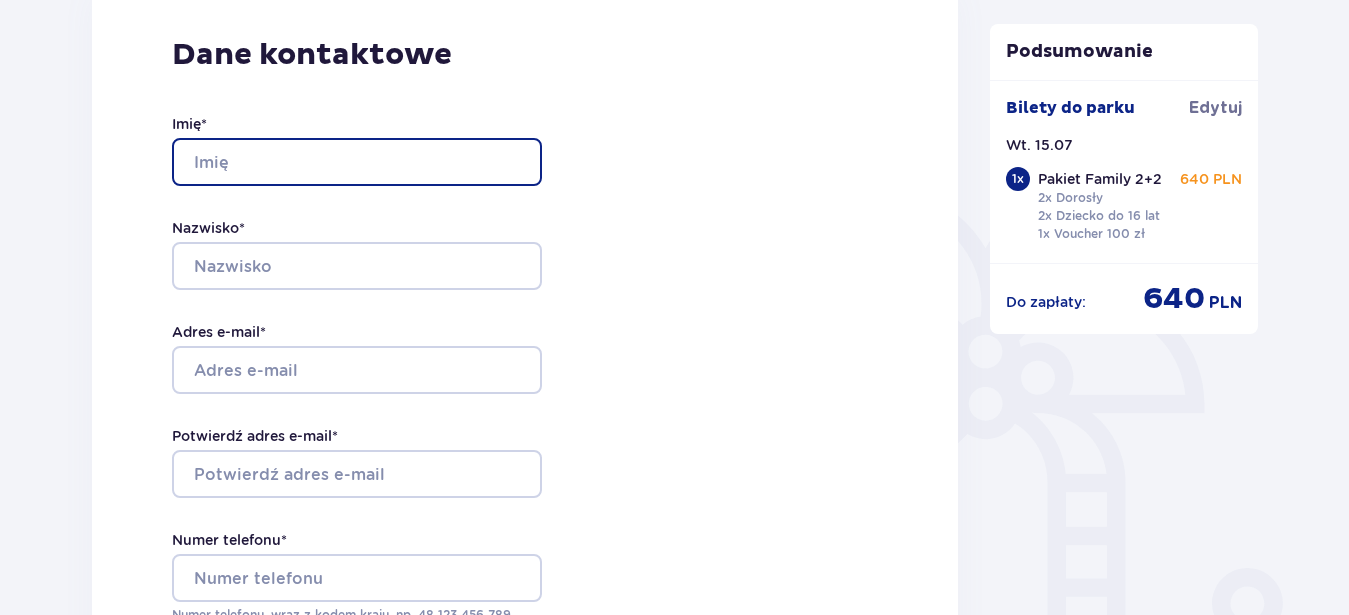 click on "Imię *" at bounding box center (357, 162) 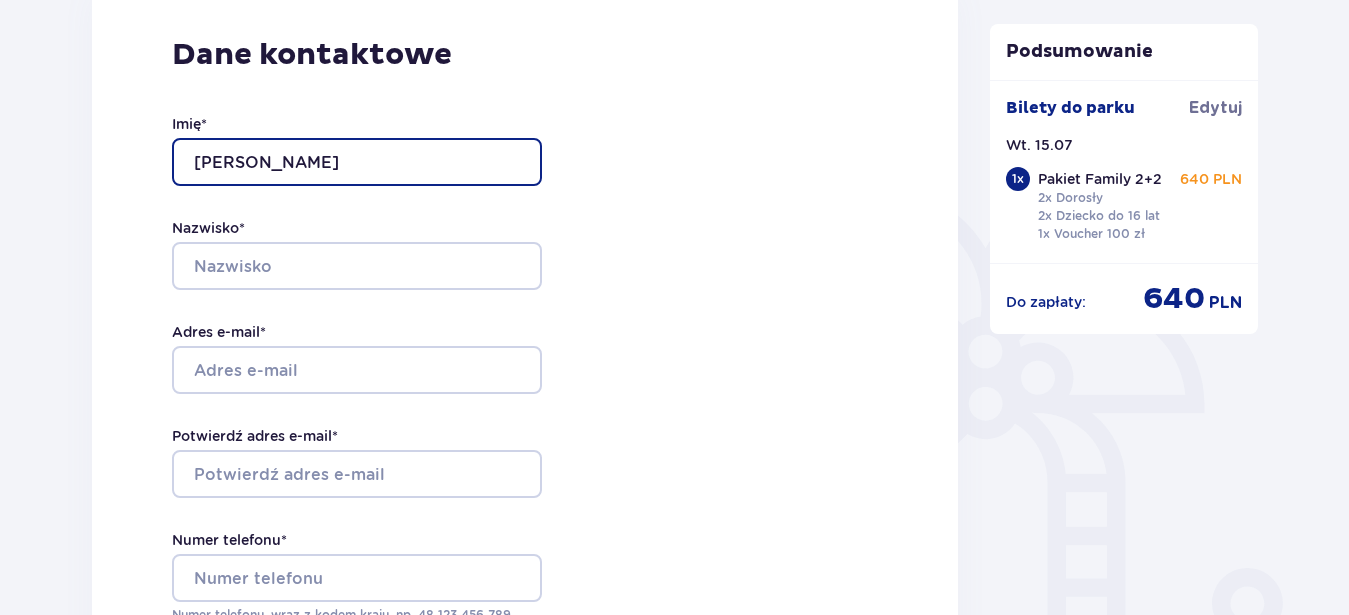 click on "Adrian Krystian" at bounding box center (357, 162) 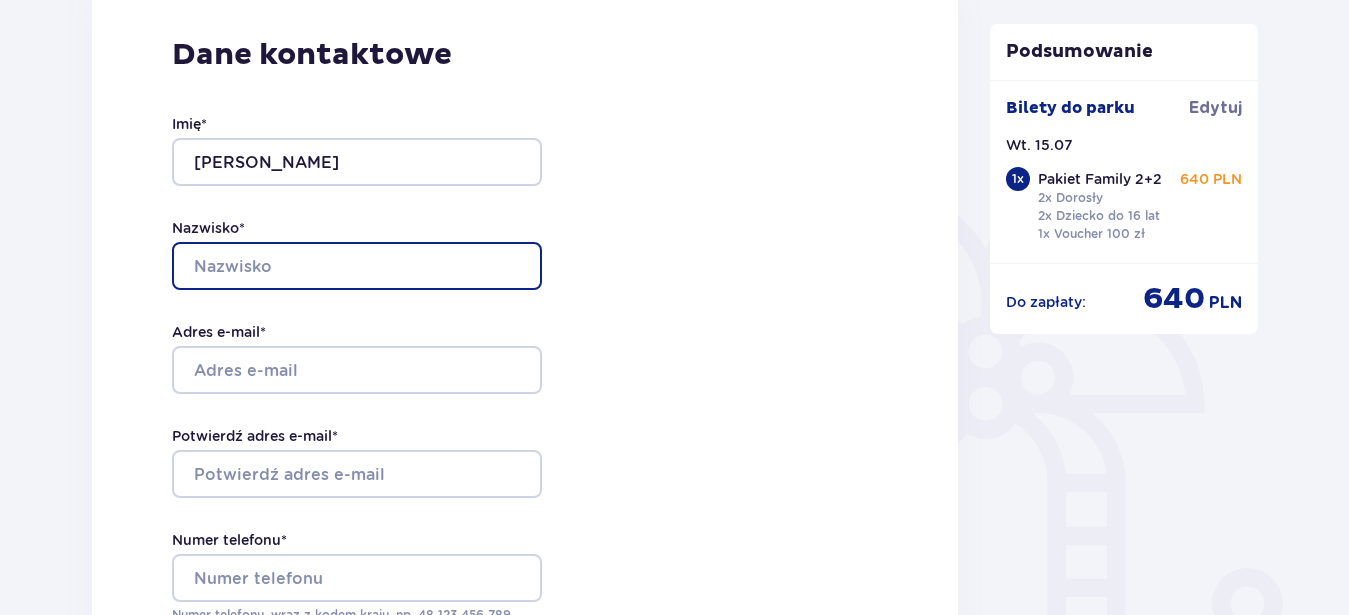 click on "Nazwisko *" at bounding box center [357, 266] 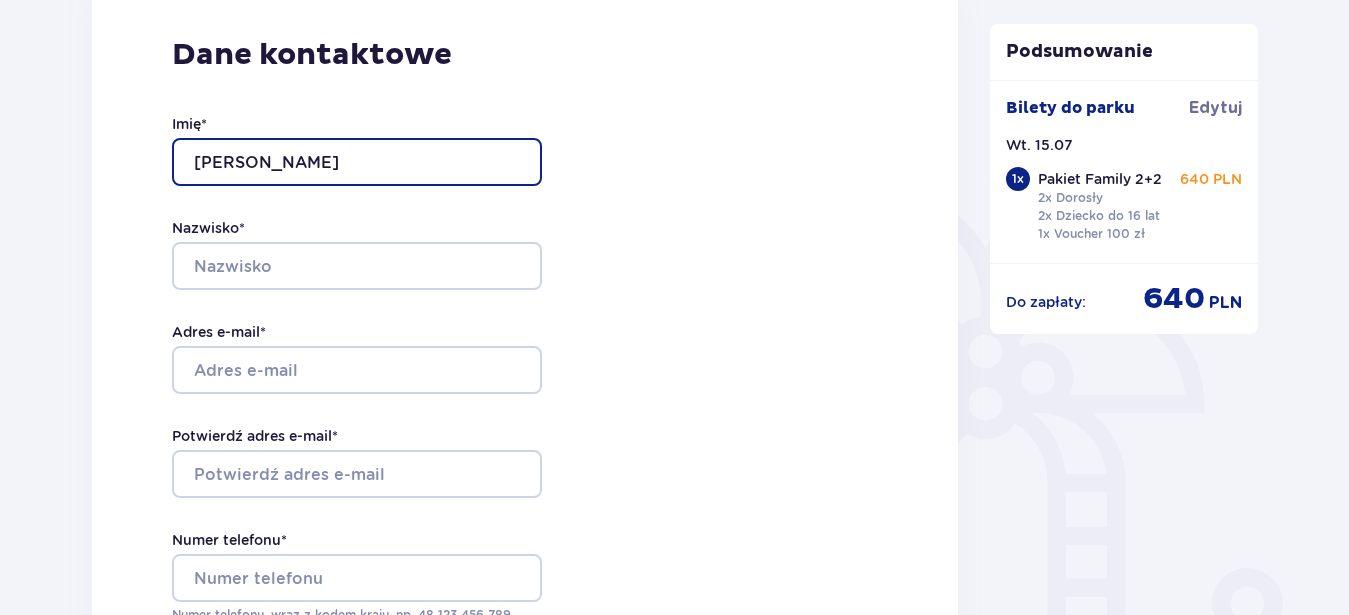 click on "Adrian Krystian" at bounding box center [357, 162] 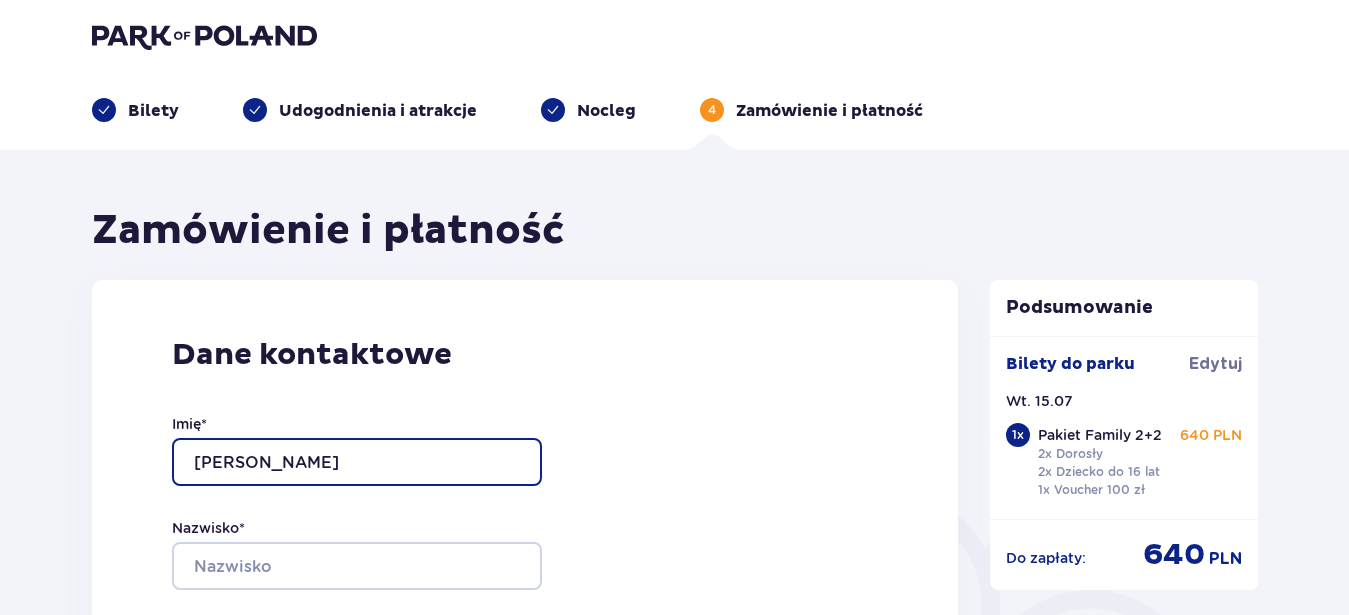 scroll, scrollTop: 0, scrollLeft: 0, axis: both 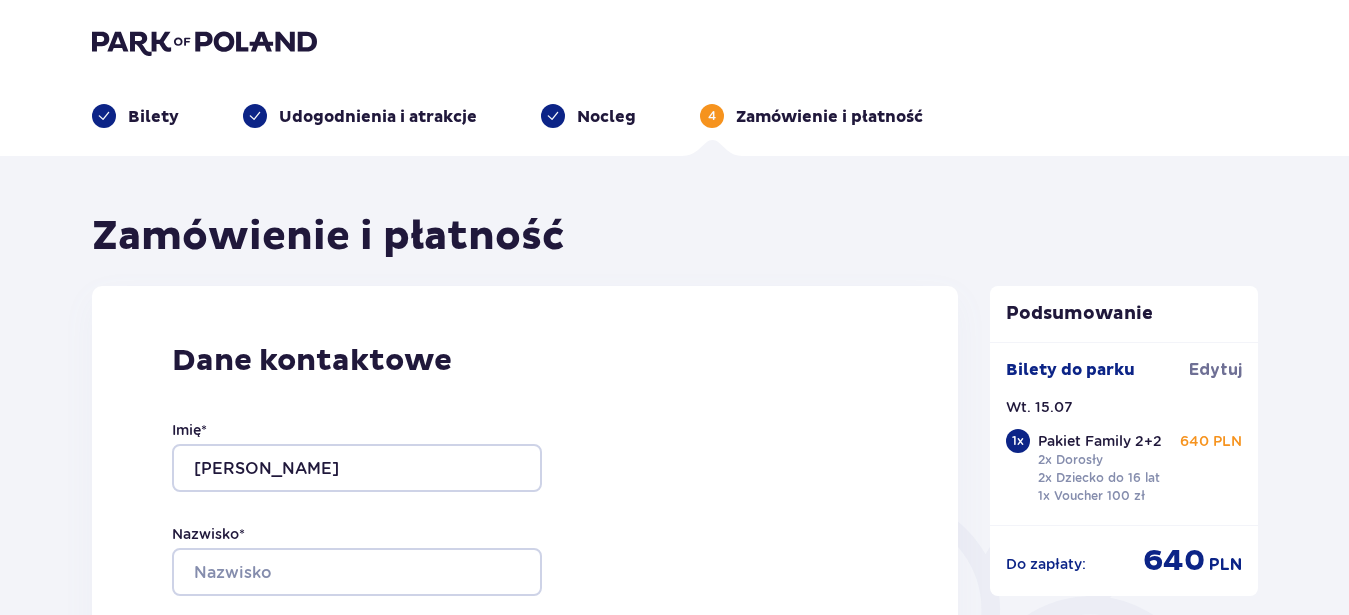 click at bounding box center (204, 42) 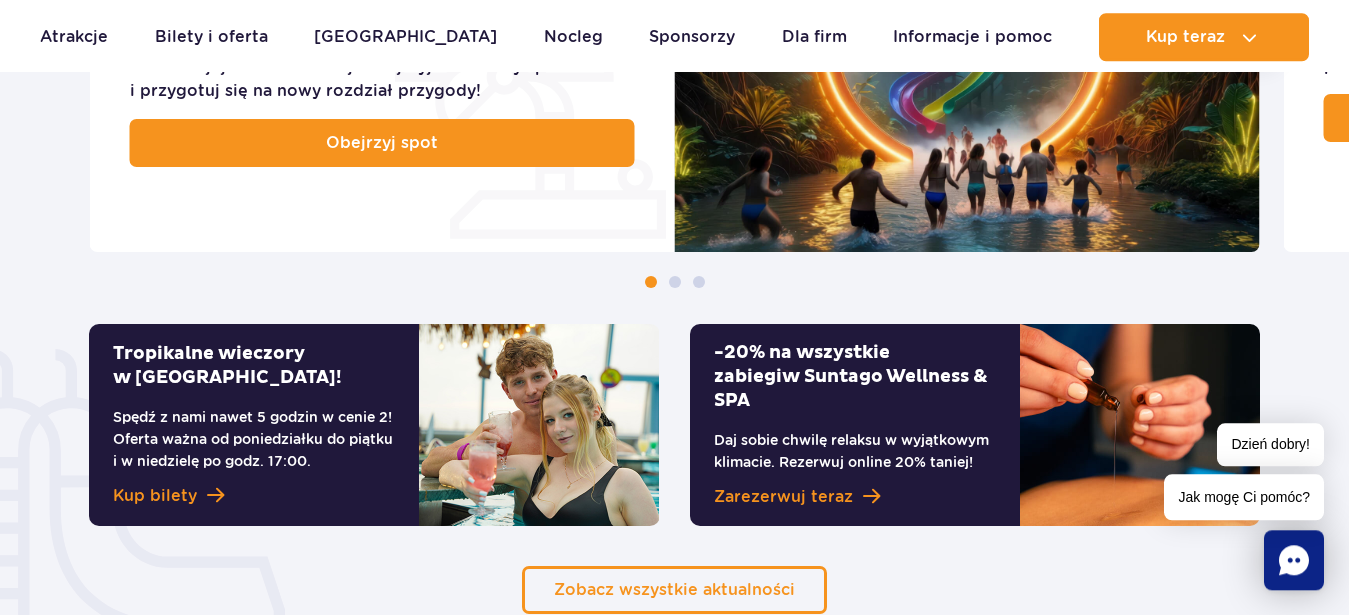 scroll, scrollTop: 1224, scrollLeft: 0, axis: vertical 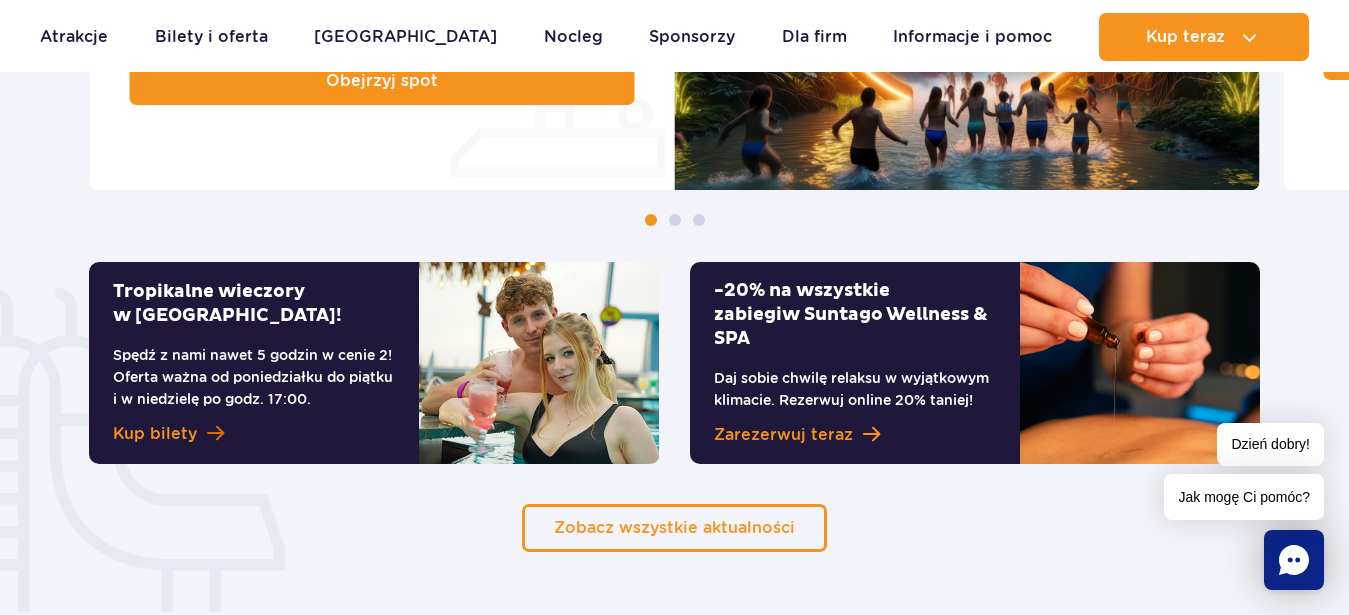 click on "Kup bilety" at bounding box center [155, 434] 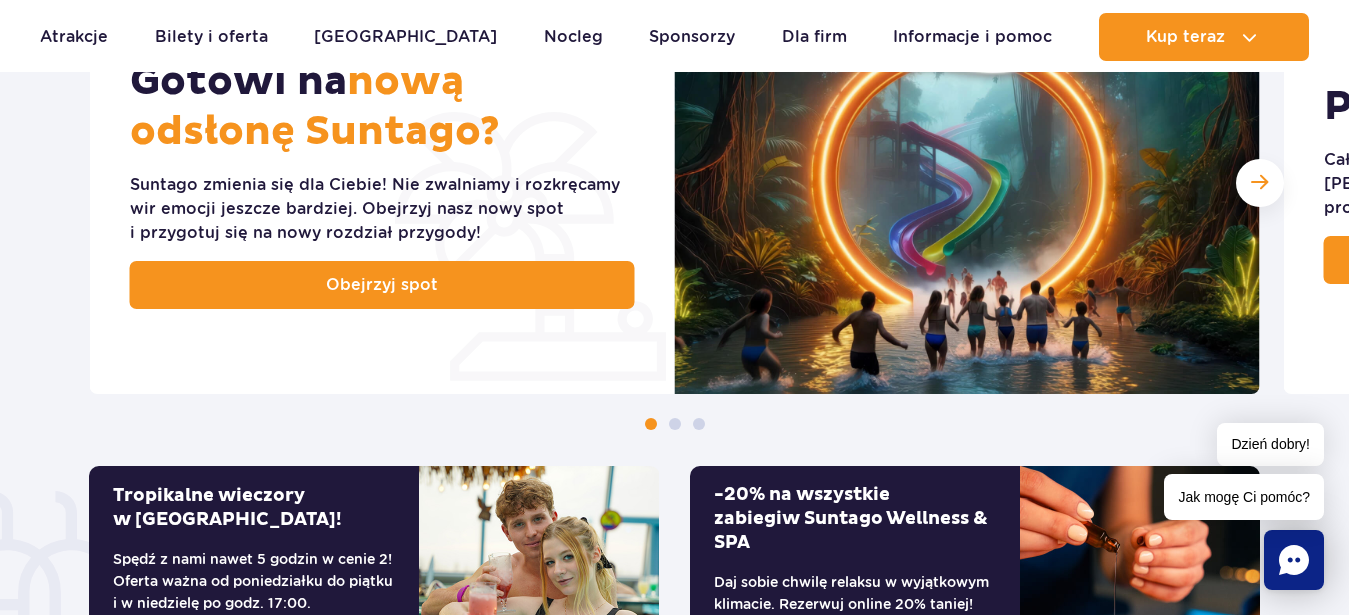 scroll, scrollTop: 918, scrollLeft: 0, axis: vertical 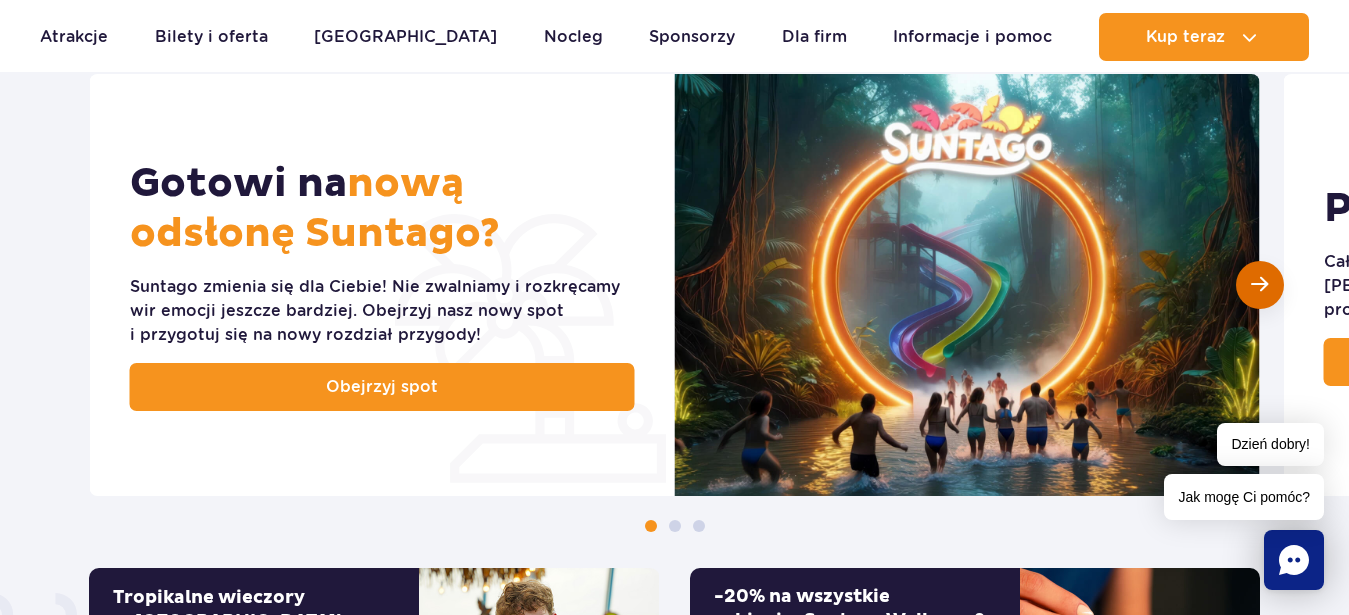 click at bounding box center (1259, 284) 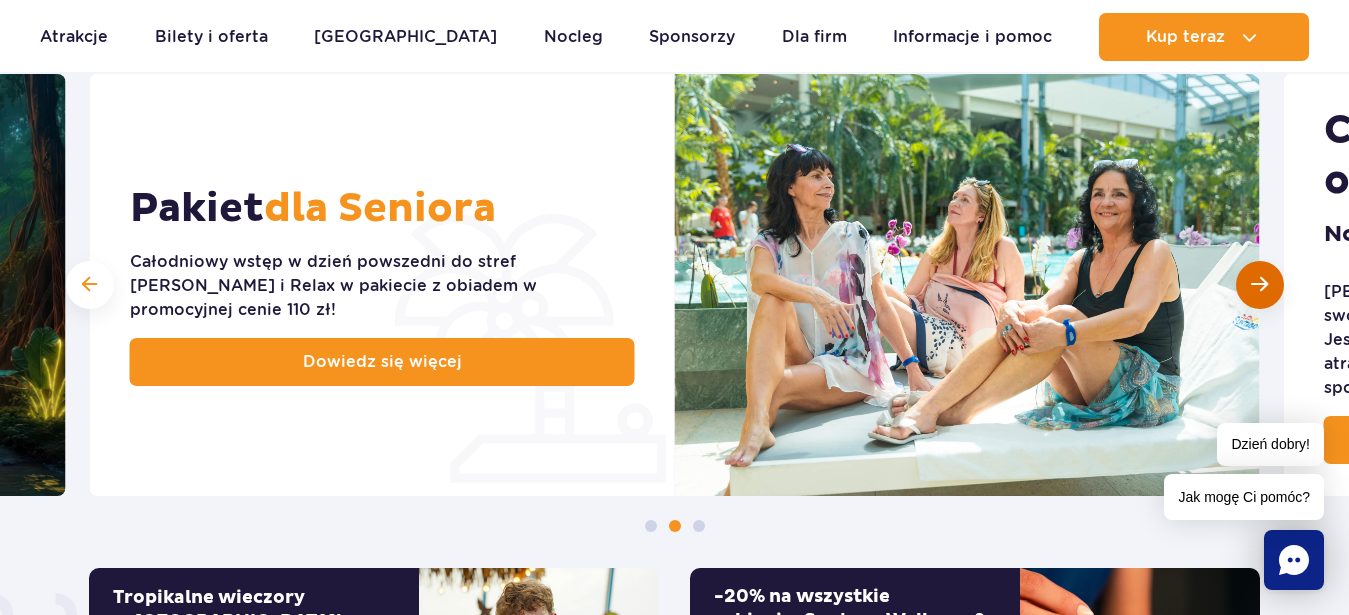 click at bounding box center (1259, 284) 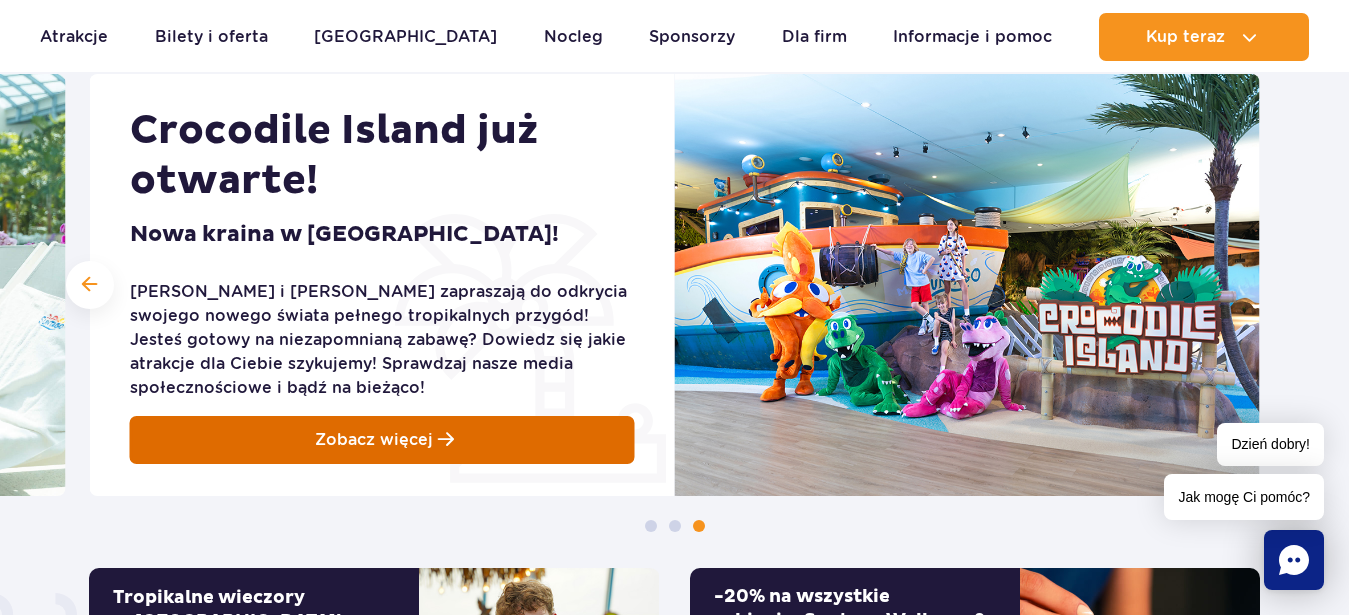 click on "Zobacz więcej" at bounding box center (374, 440) 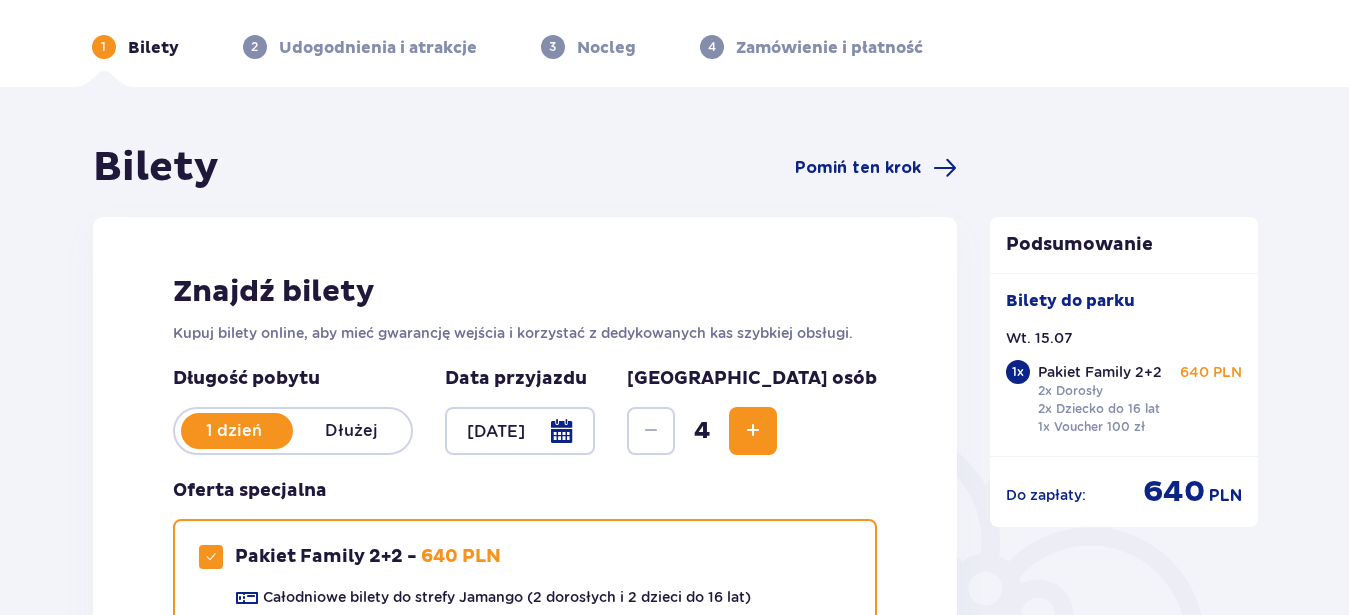 scroll, scrollTop: 0, scrollLeft: 0, axis: both 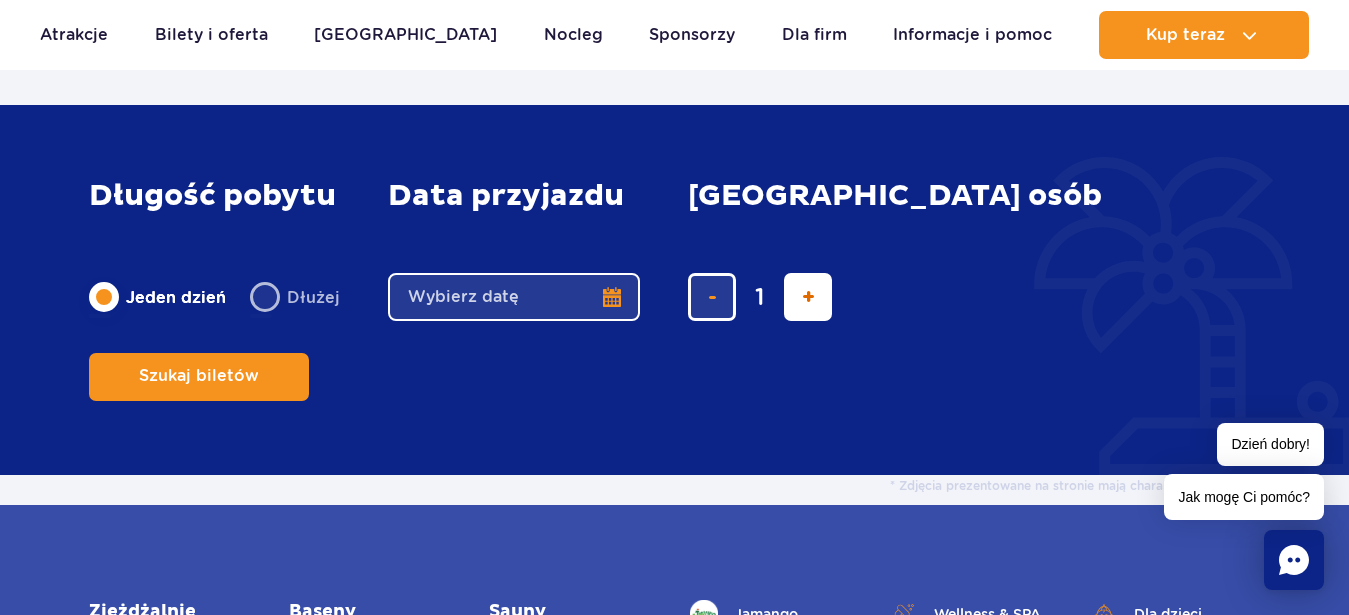 click at bounding box center (808, 297) 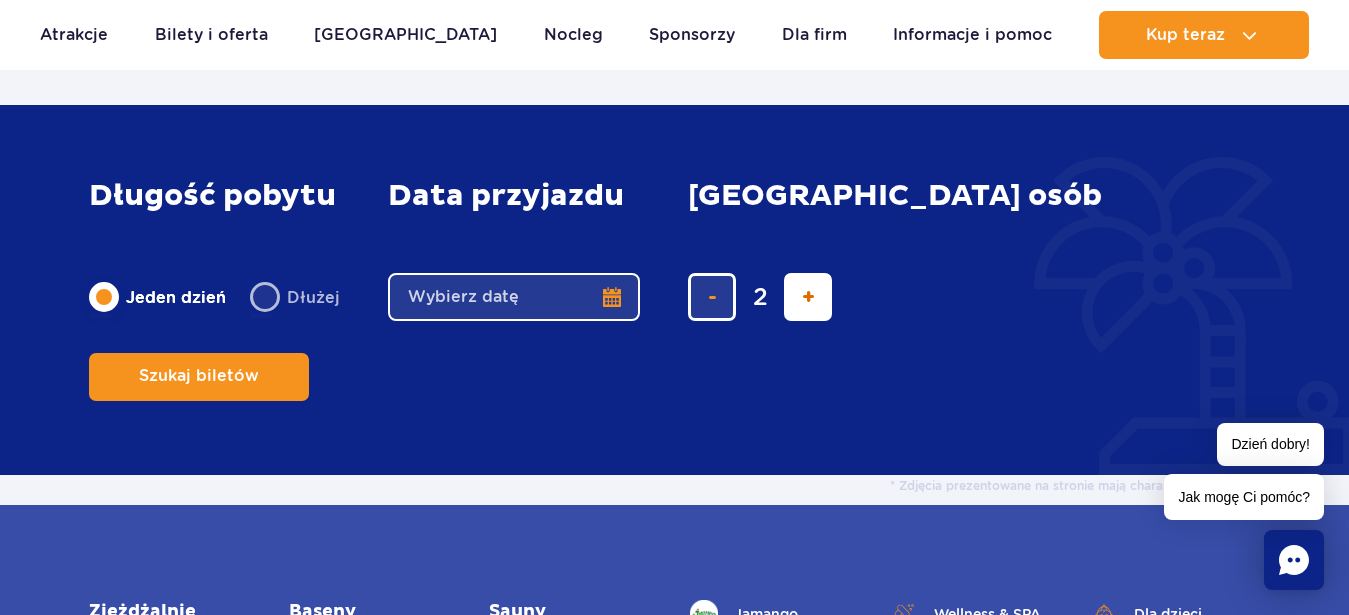 click at bounding box center [808, 297] 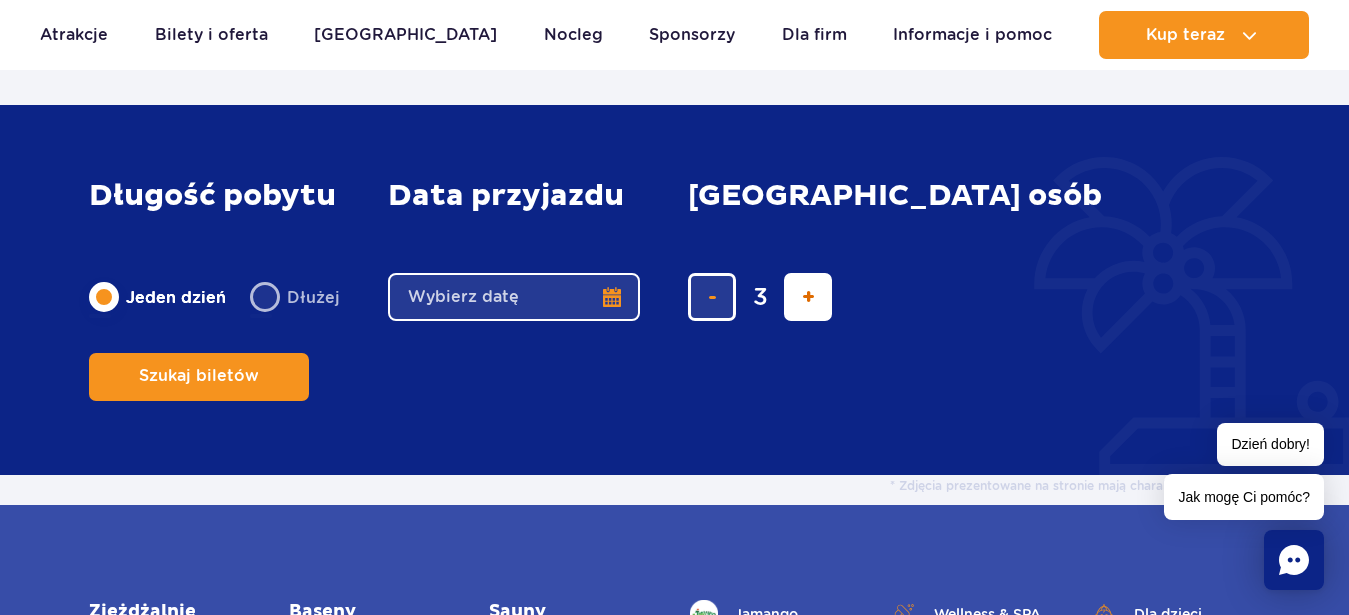 click at bounding box center [808, 297] 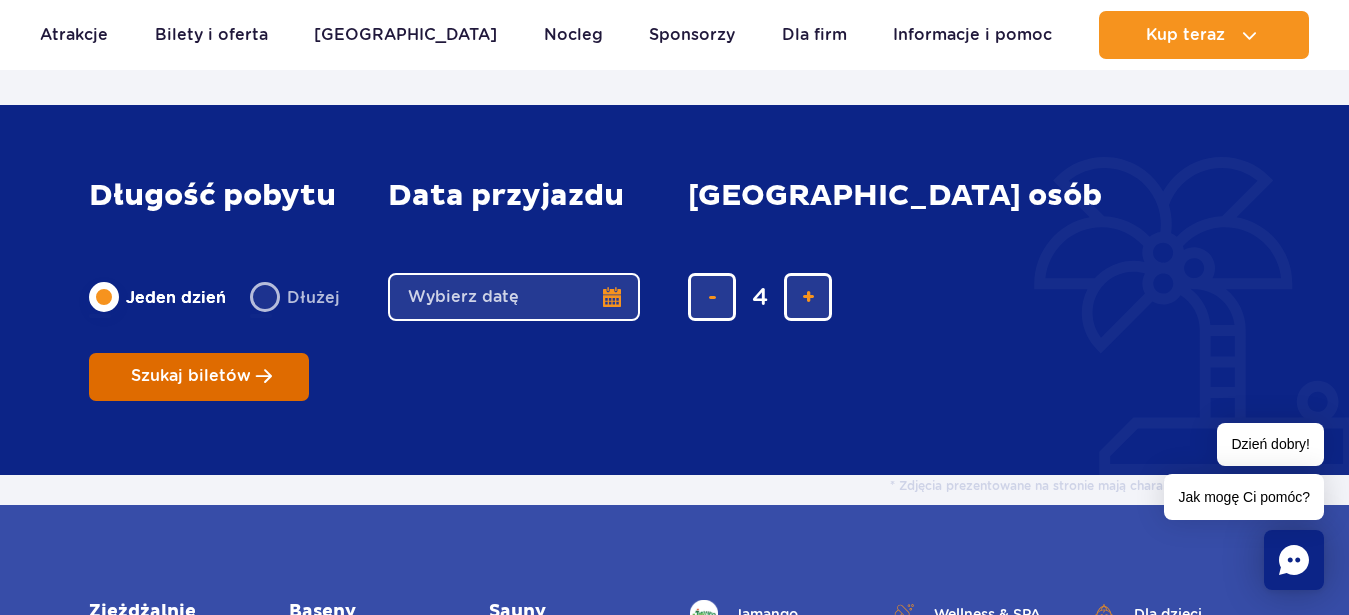 click on "Szukaj biletów" at bounding box center (191, 376) 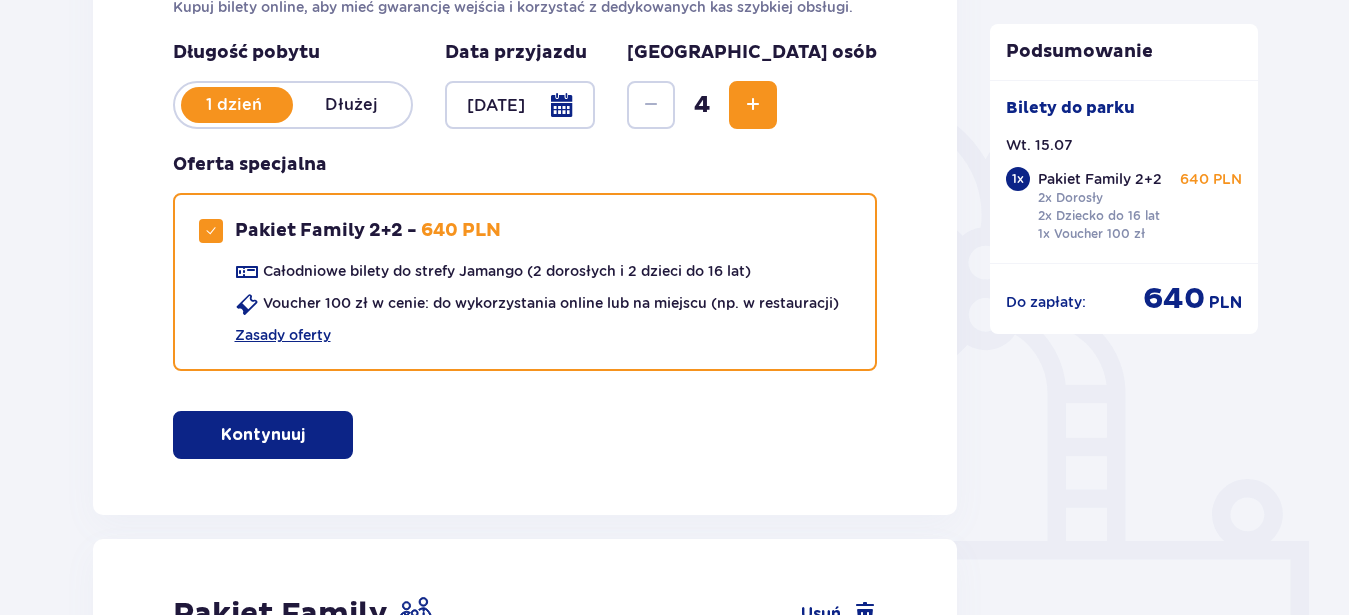 scroll, scrollTop: 408, scrollLeft: 0, axis: vertical 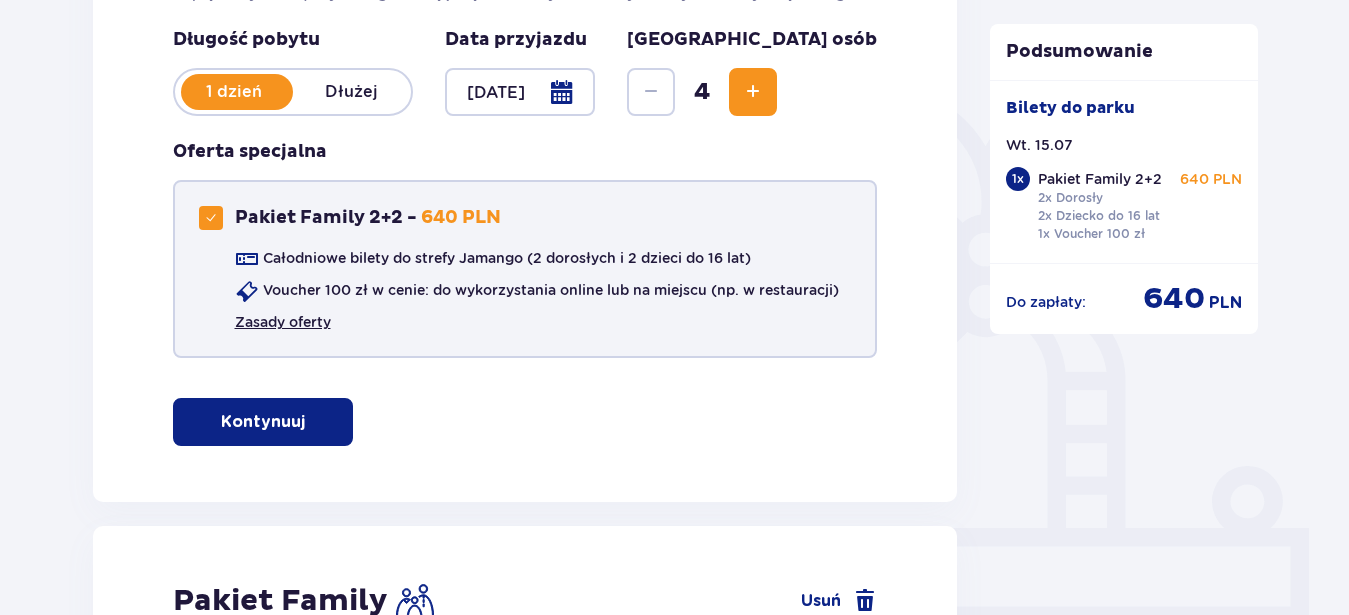 click on "Zasady oferty" at bounding box center (283, 322) 